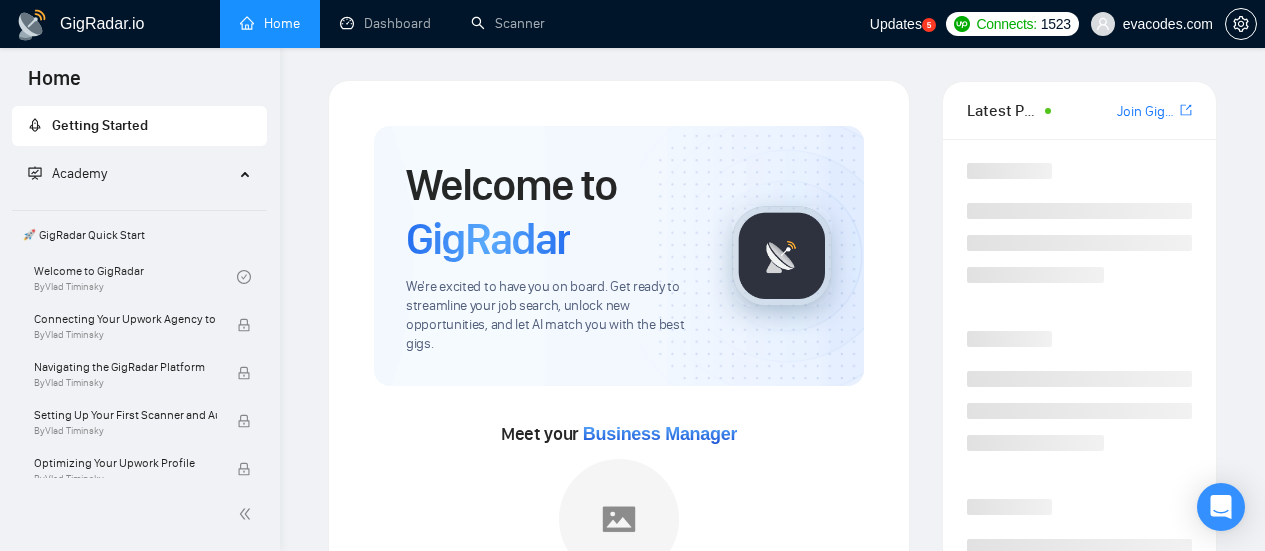 scroll, scrollTop: 0, scrollLeft: 0, axis: both 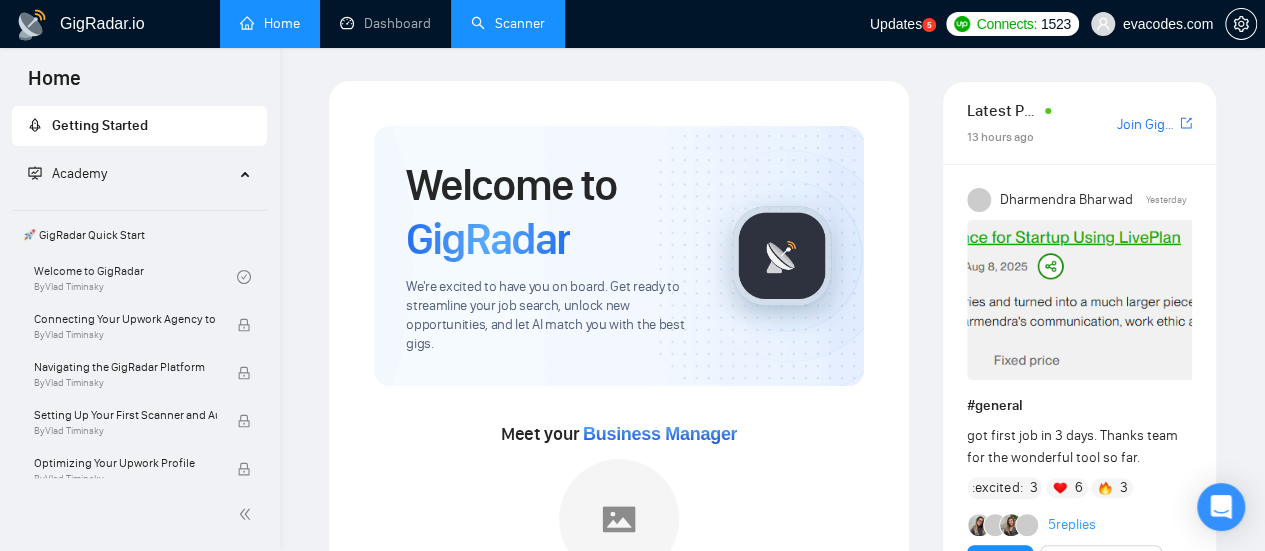 click on "Scanner" at bounding box center (508, 23) 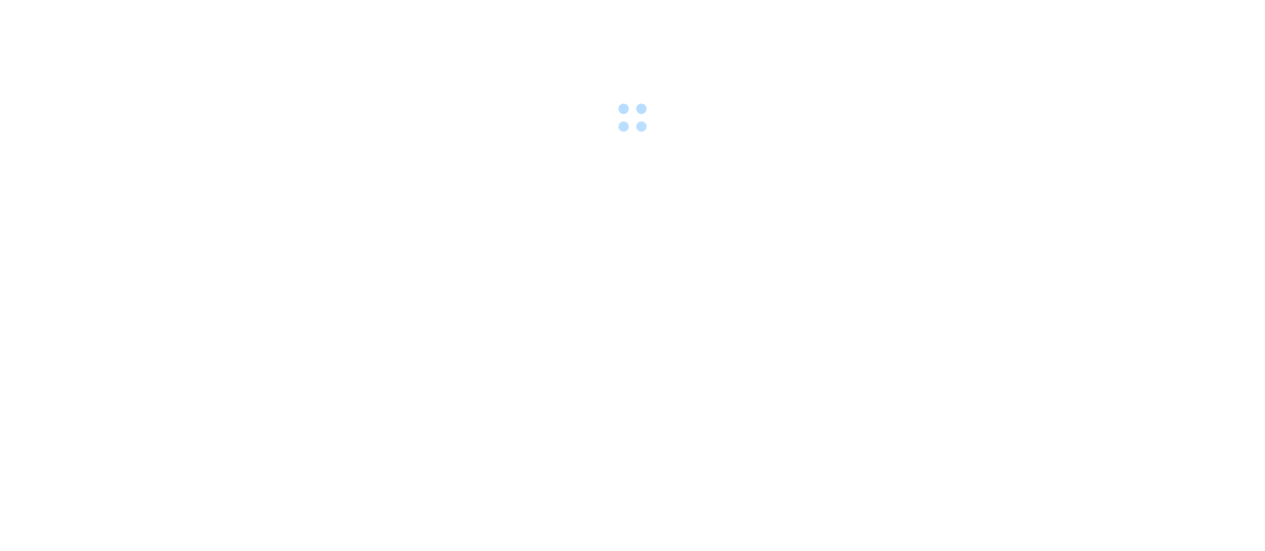 scroll, scrollTop: 0, scrollLeft: 0, axis: both 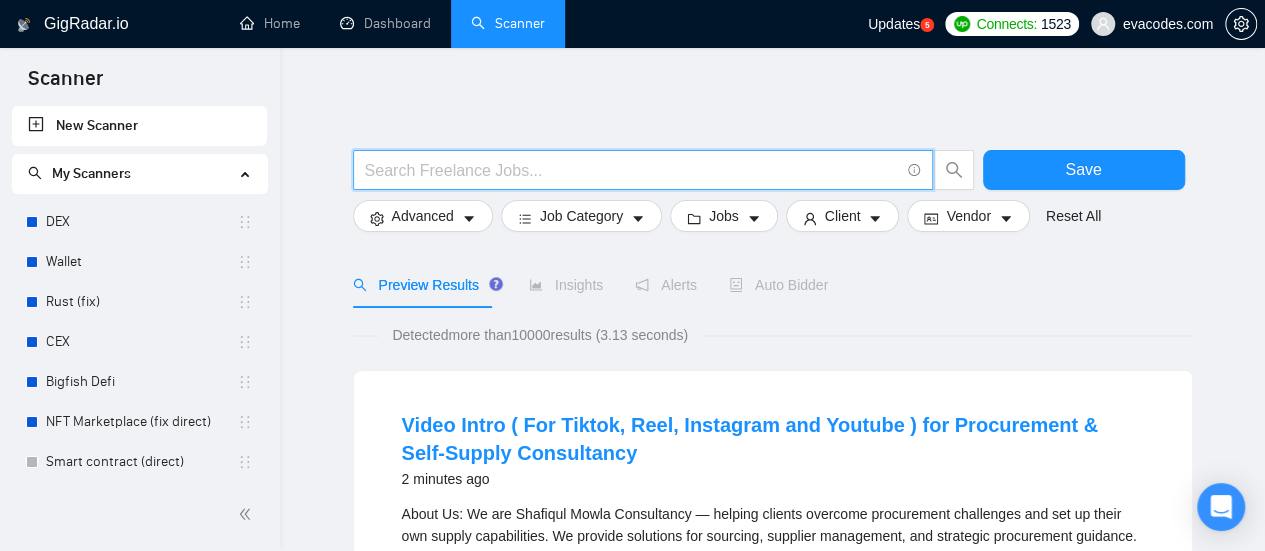 click at bounding box center (632, 170) 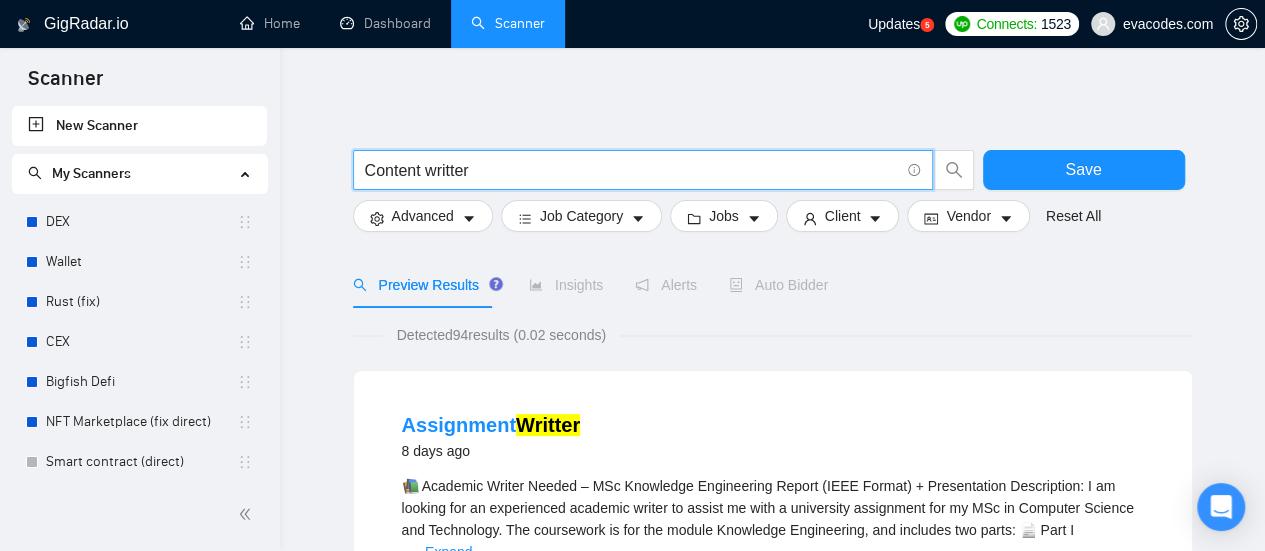 click on "Content writter" at bounding box center [632, 170] 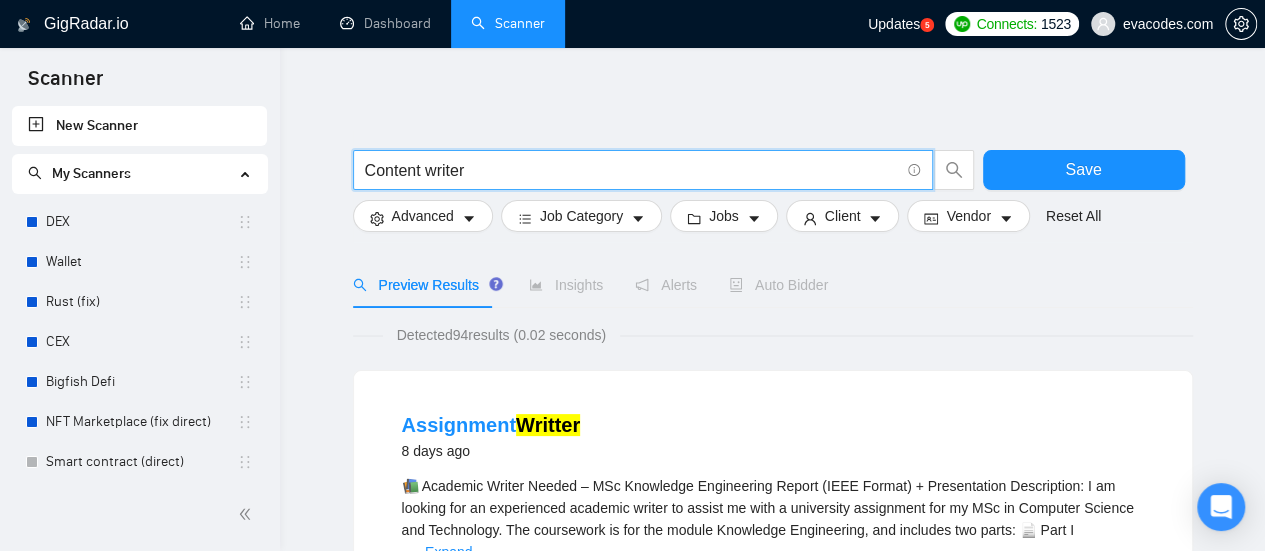 click on "Content writer" at bounding box center [632, 170] 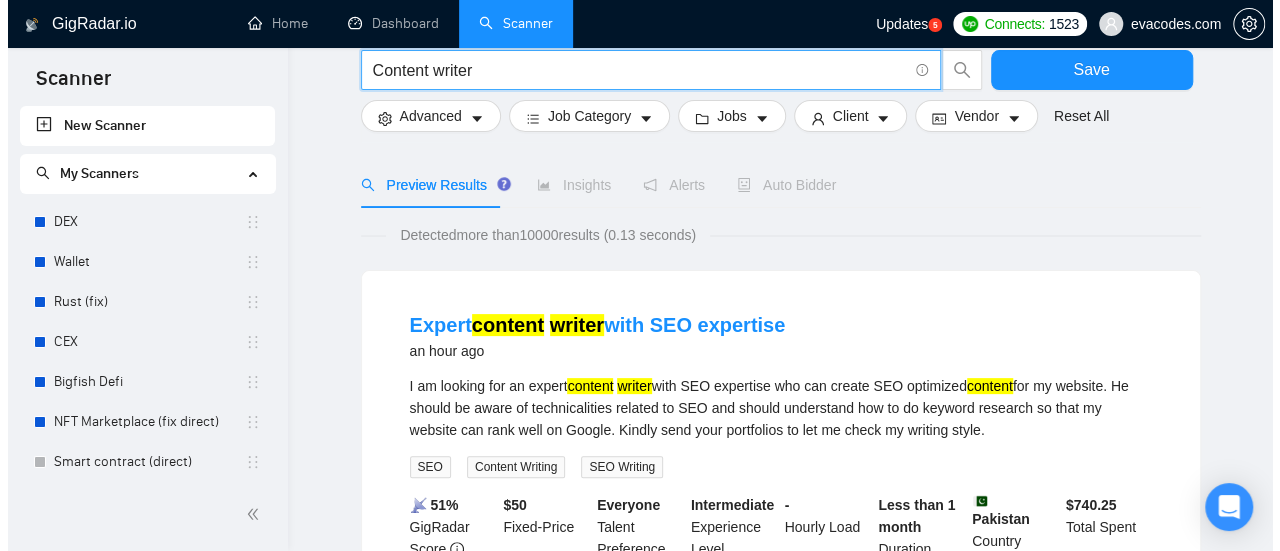 scroll, scrollTop: 0, scrollLeft: 0, axis: both 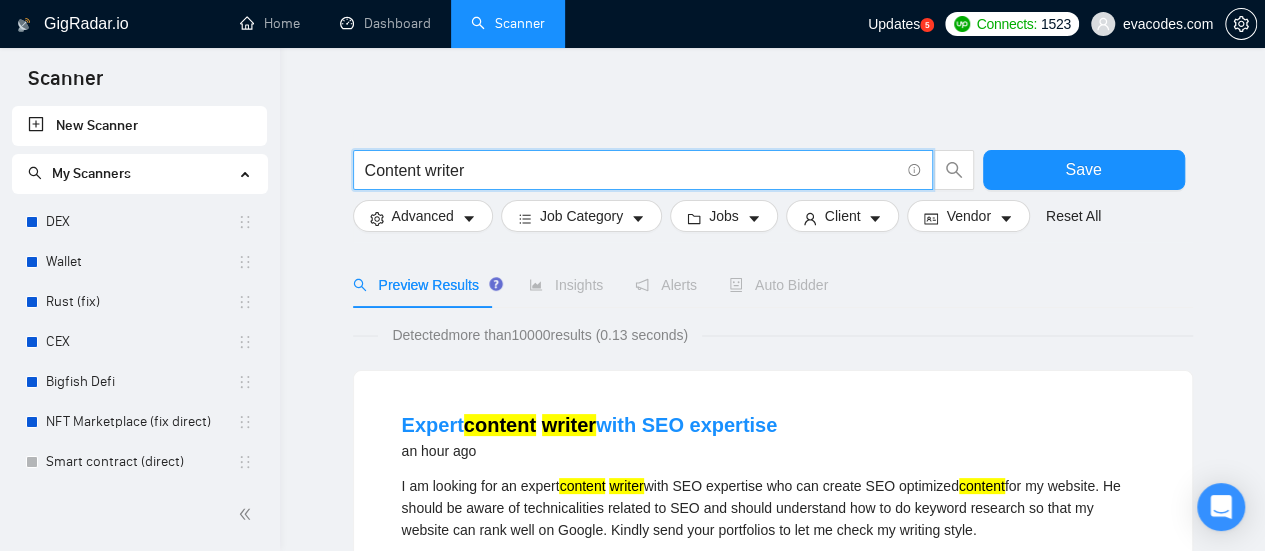 type on "Content writer" 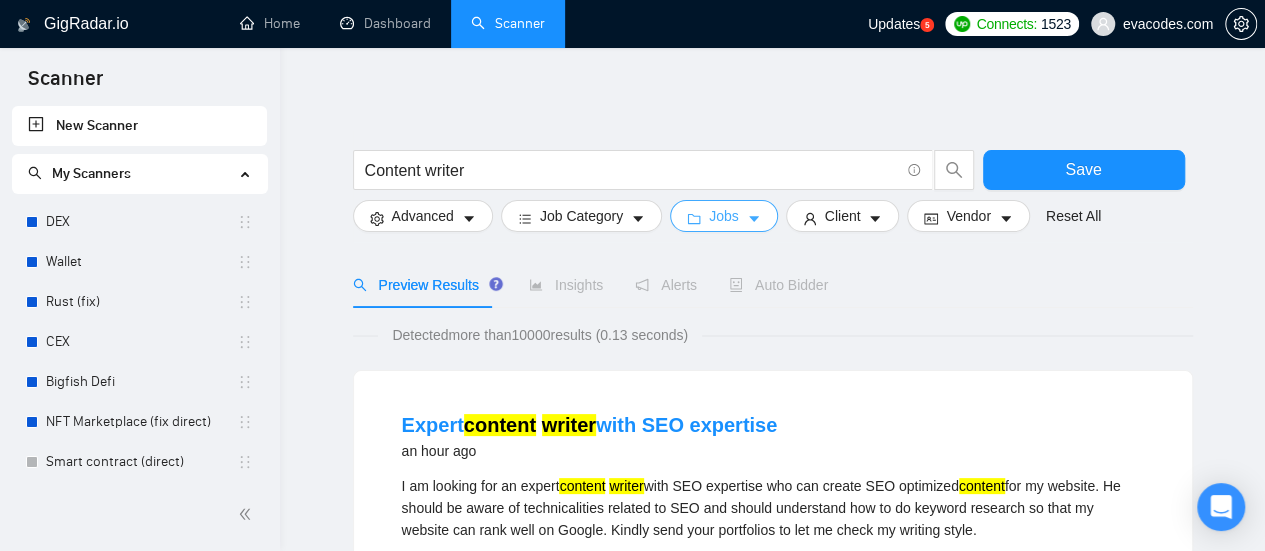 click on "Jobs" at bounding box center [724, 216] 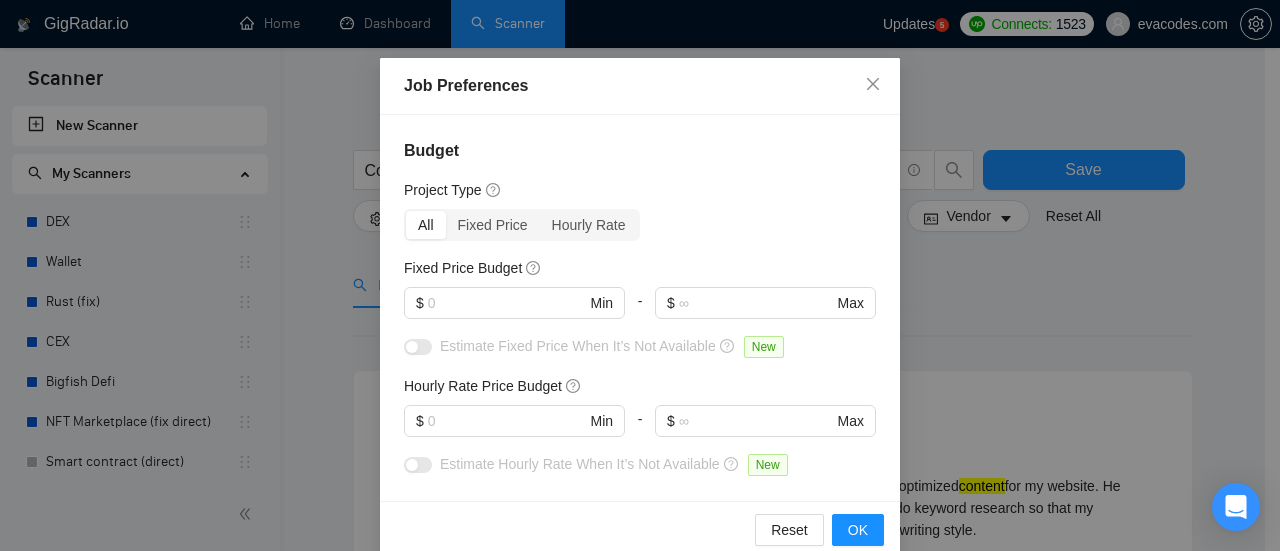 scroll, scrollTop: 200, scrollLeft: 0, axis: vertical 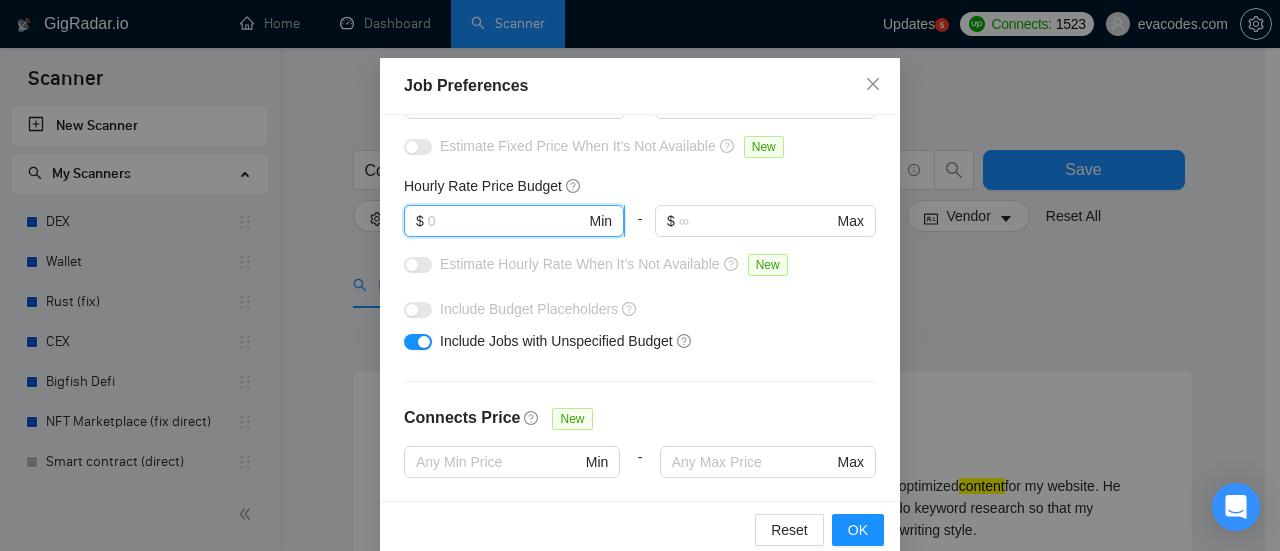 click at bounding box center [507, 221] 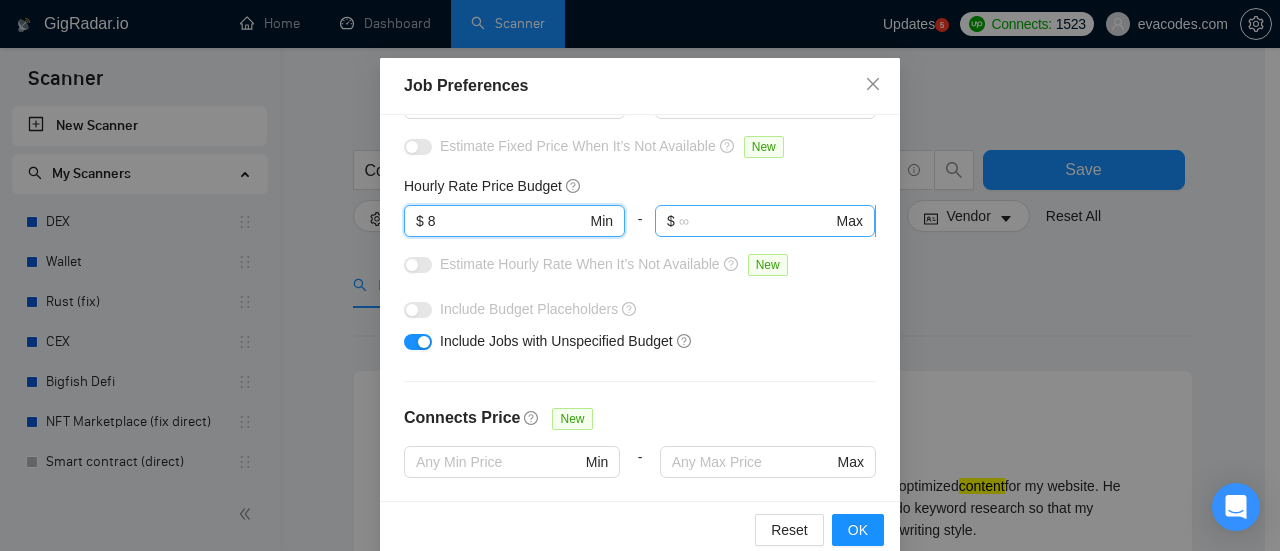type on "8" 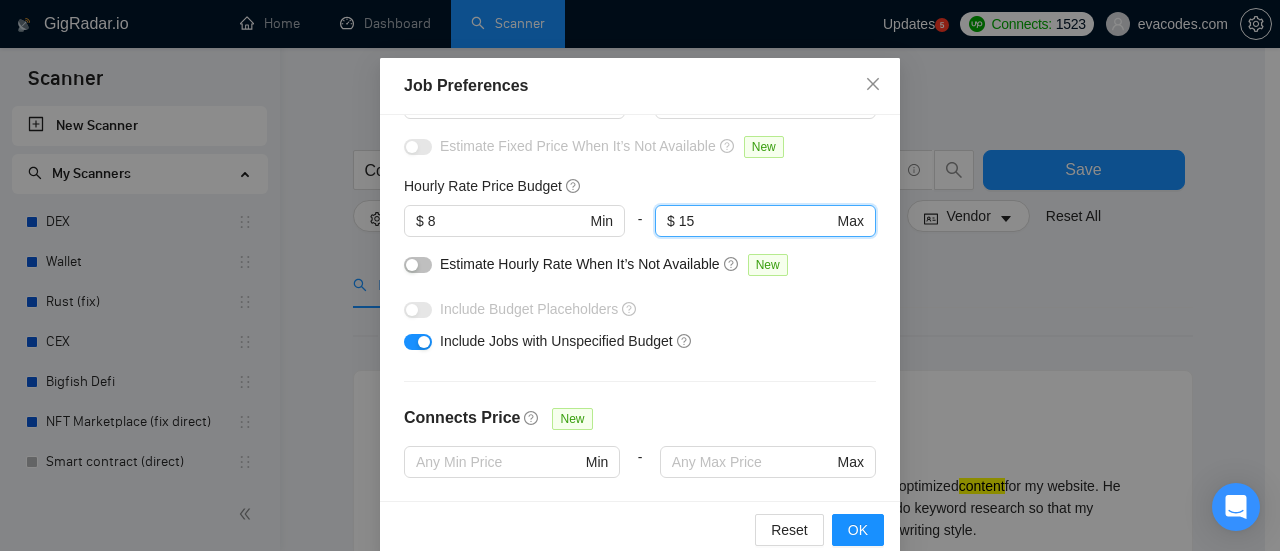 type on "15" 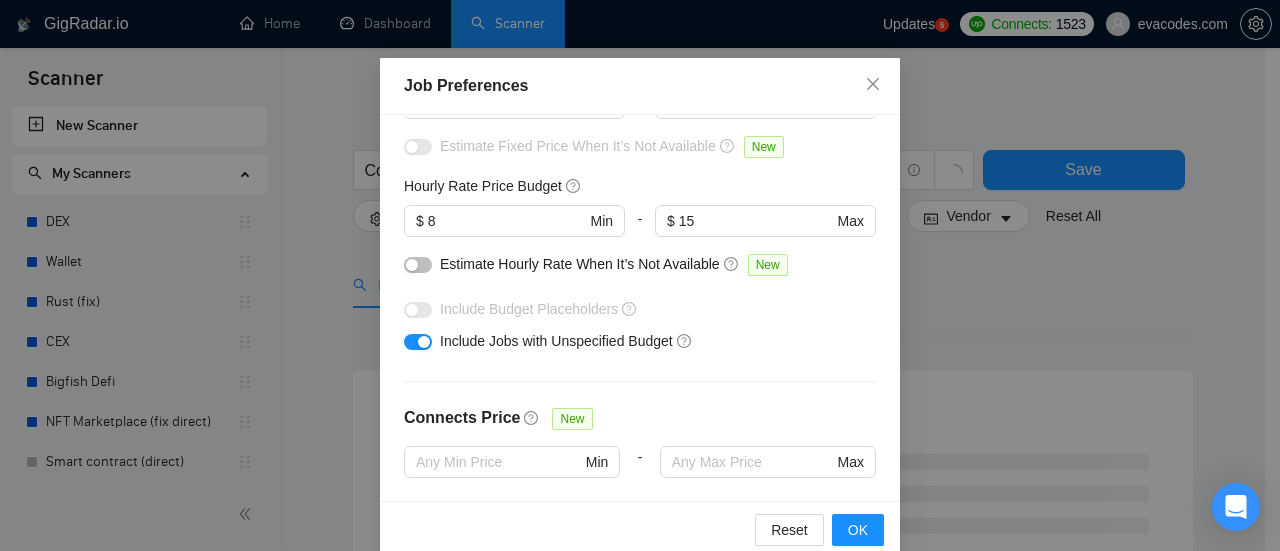 scroll, scrollTop: 300, scrollLeft: 0, axis: vertical 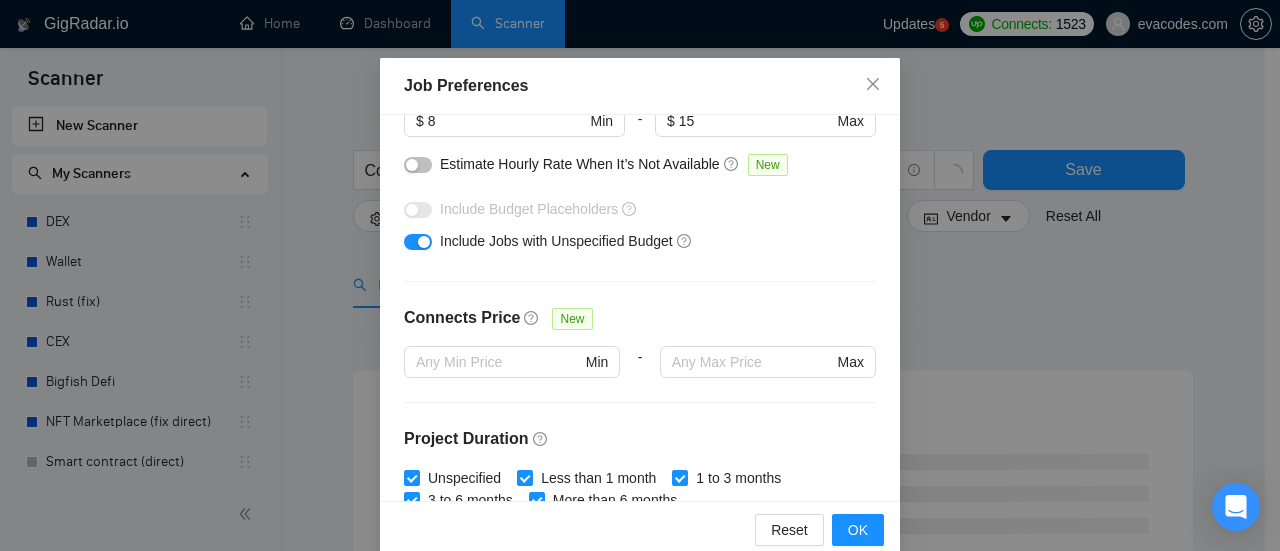 click at bounding box center (418, 242) 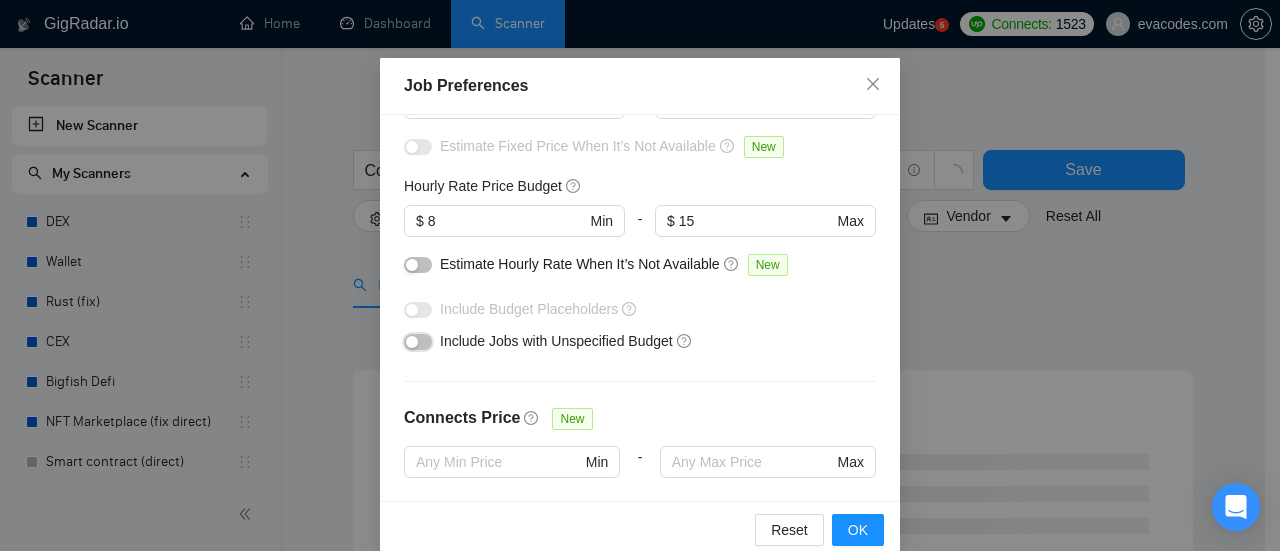scroll, scrollTop: 0, scrollLeft: 0, axis: both 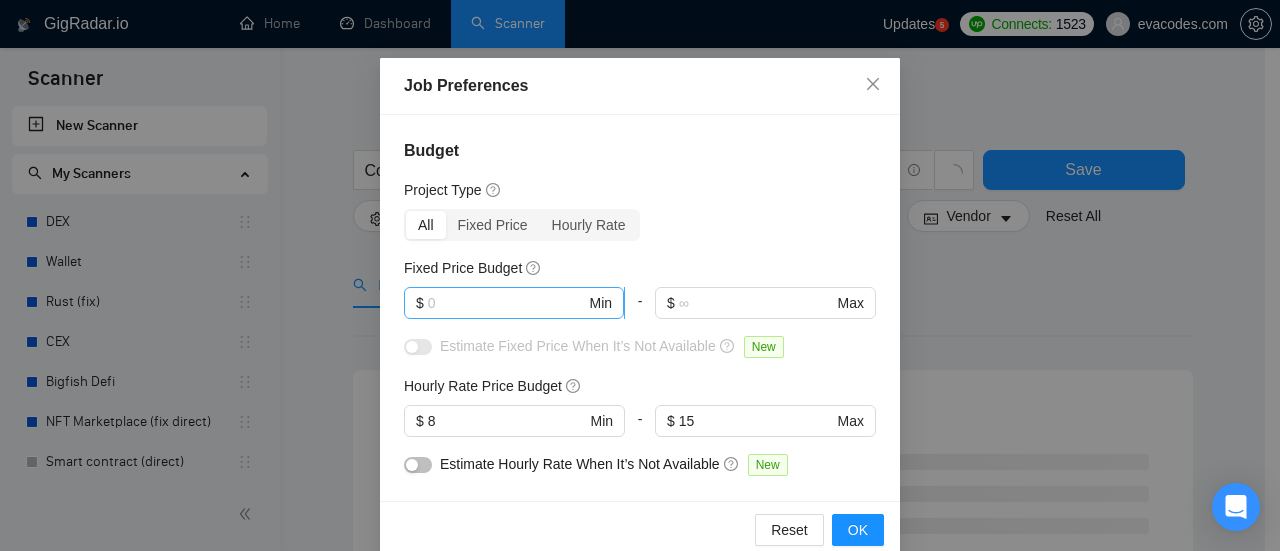 click at bounding box center [507, 303] 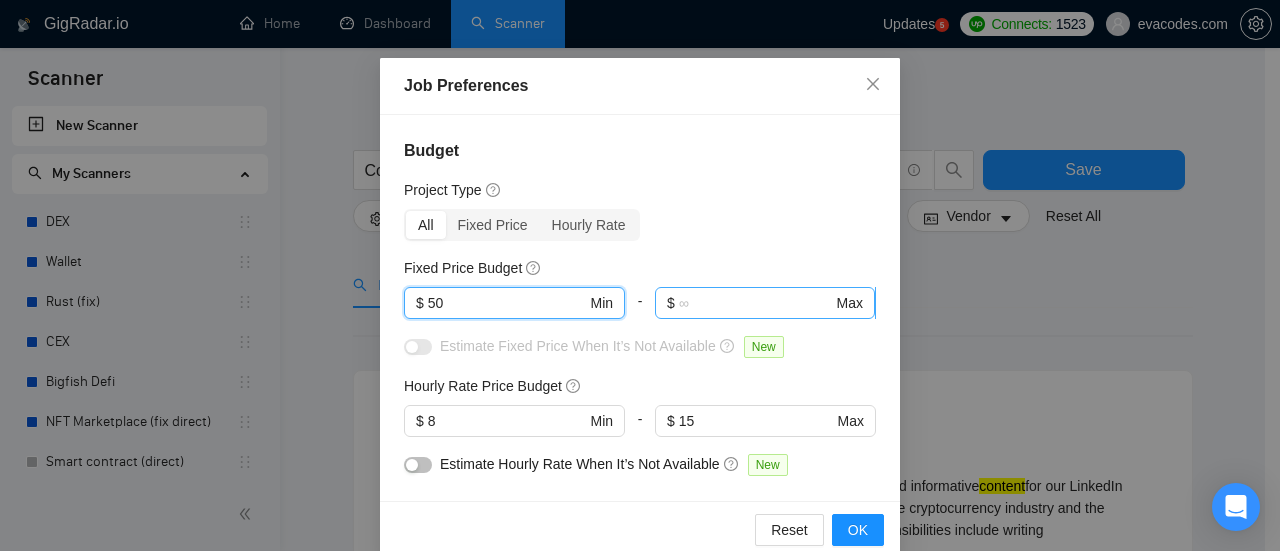 type on "50" 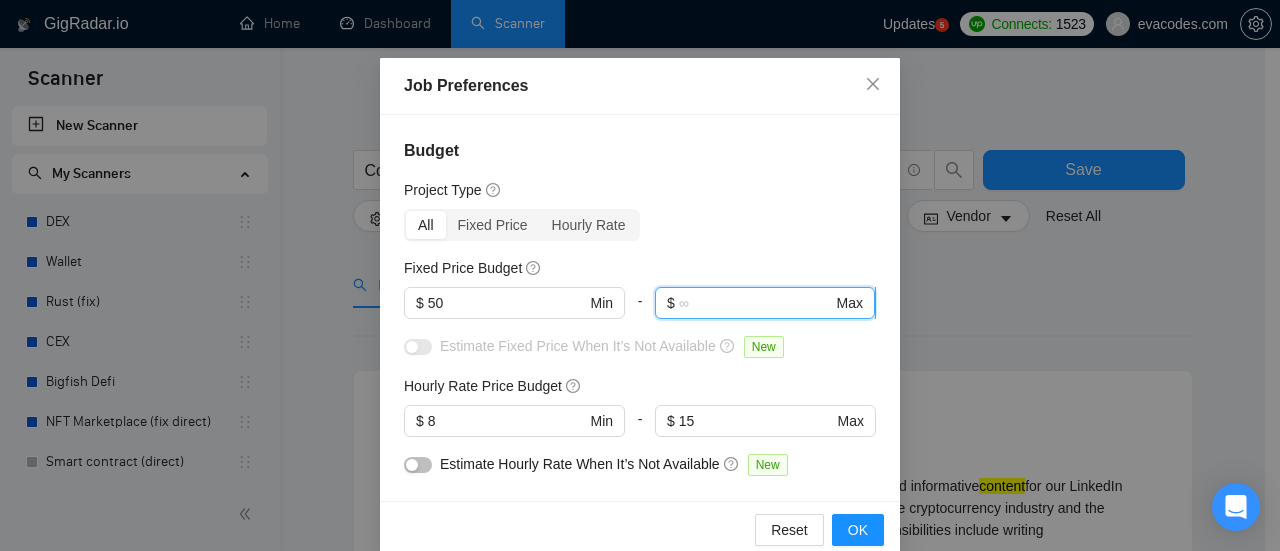 click at bounding box center (756, 303) 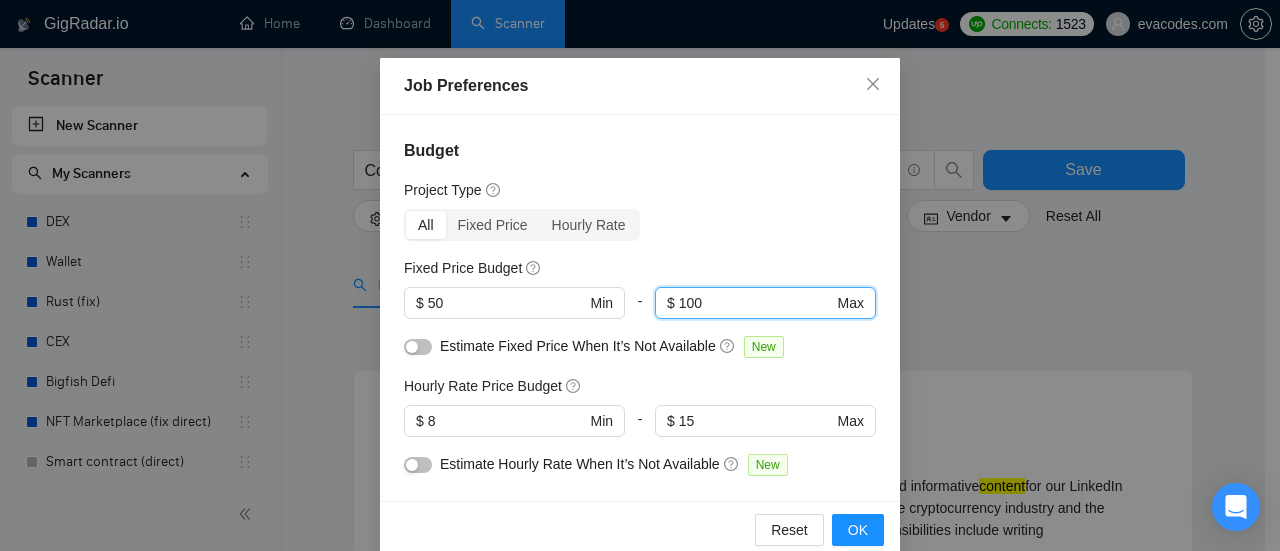 type on "100" 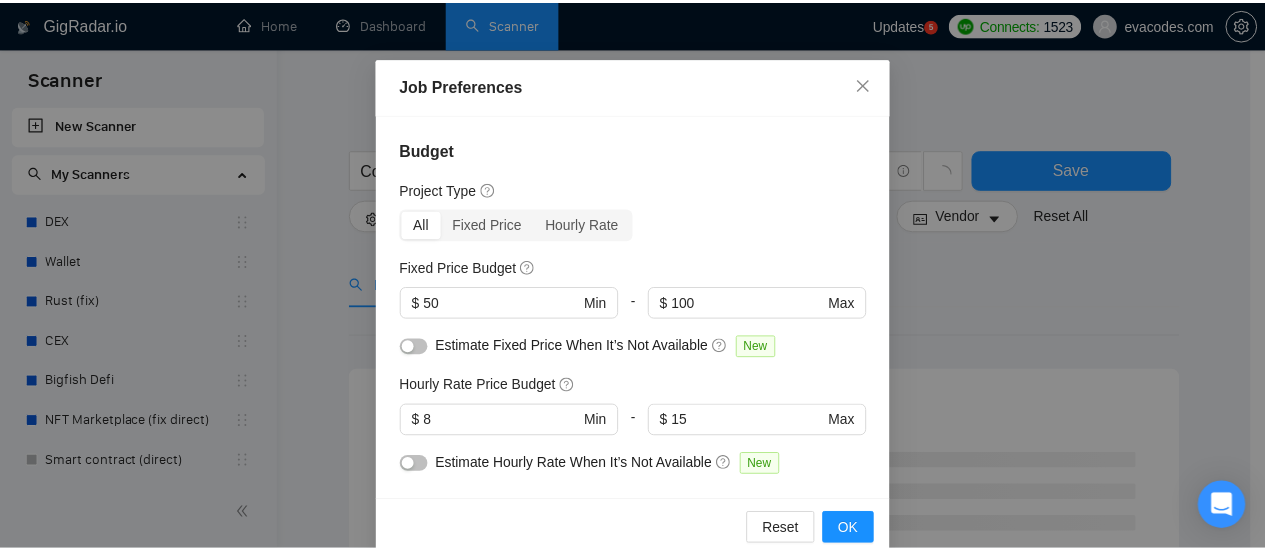 scroll, scrollTop: 100, scrollLeft: 0, axis: vertical 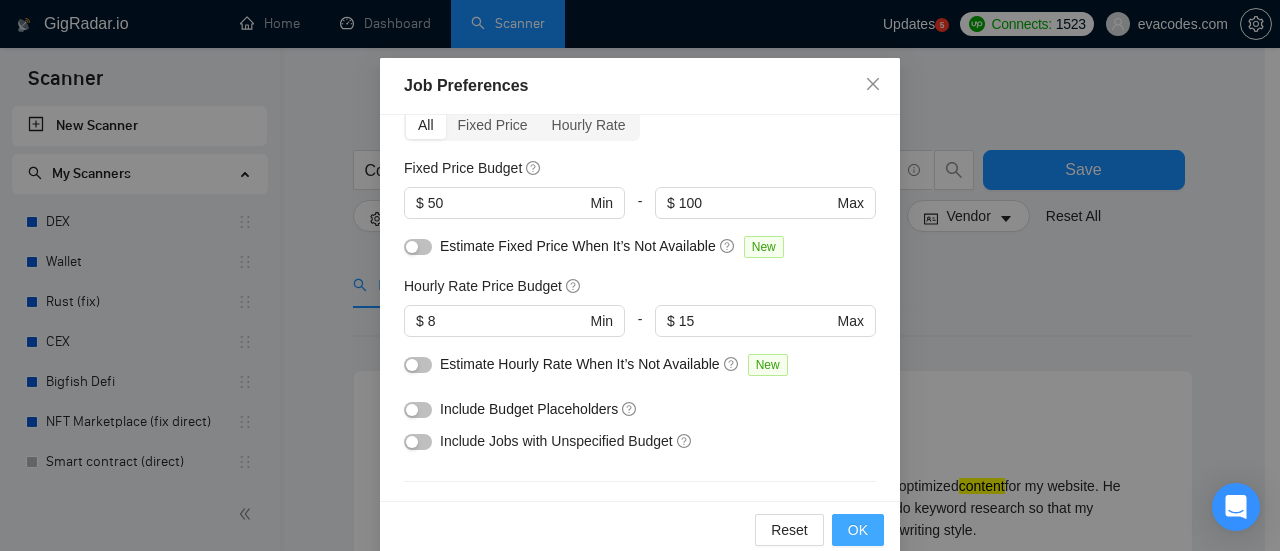 click on "OK" at bounding box center (858, 530) 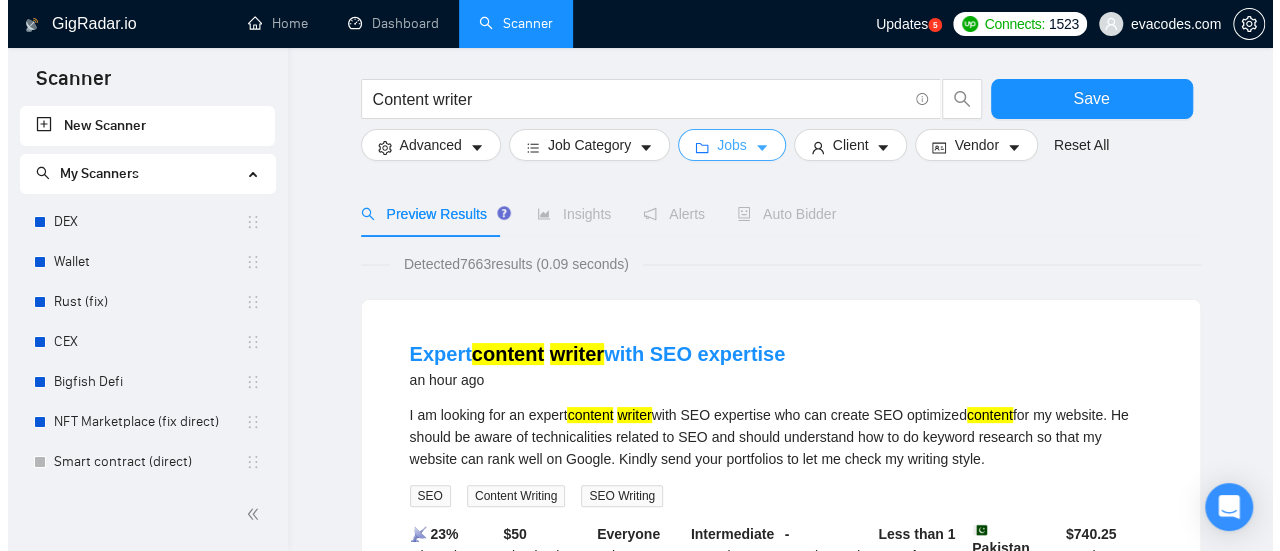 scroll, scrollTop: 0, scrollLeft: 0, axis: both 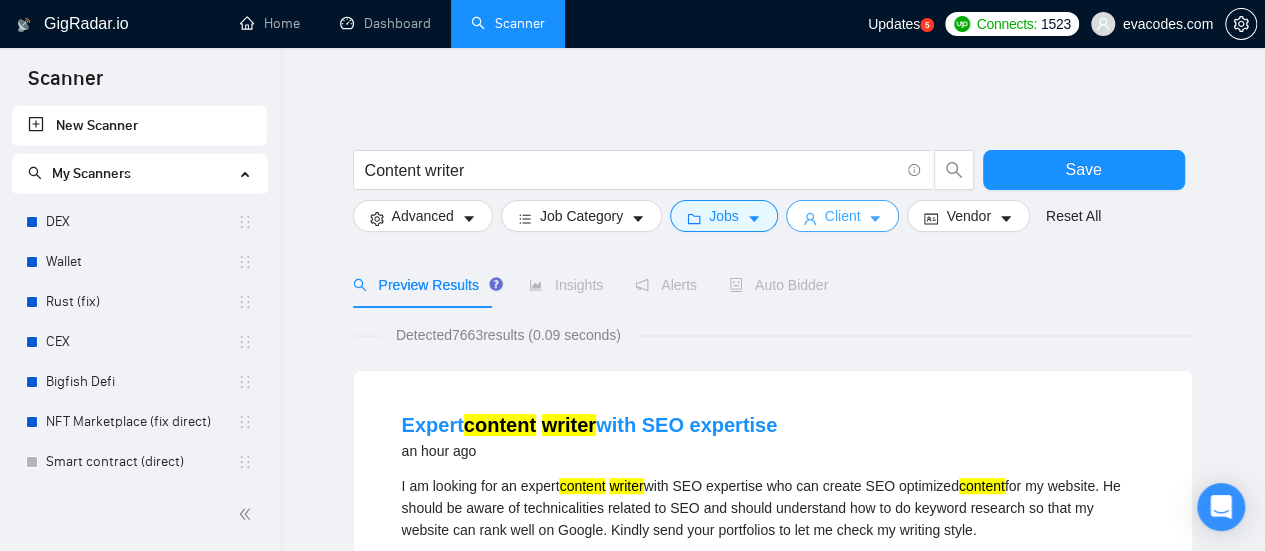 click on "Client" at bounding box center [843, 216] 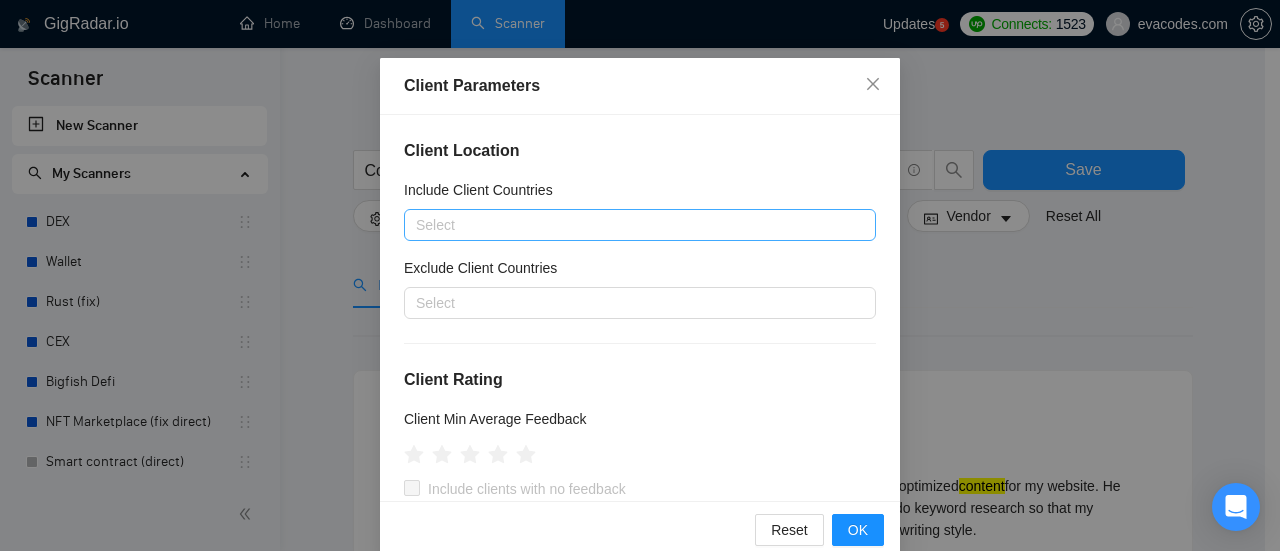 click at bounding box center (630, 225) 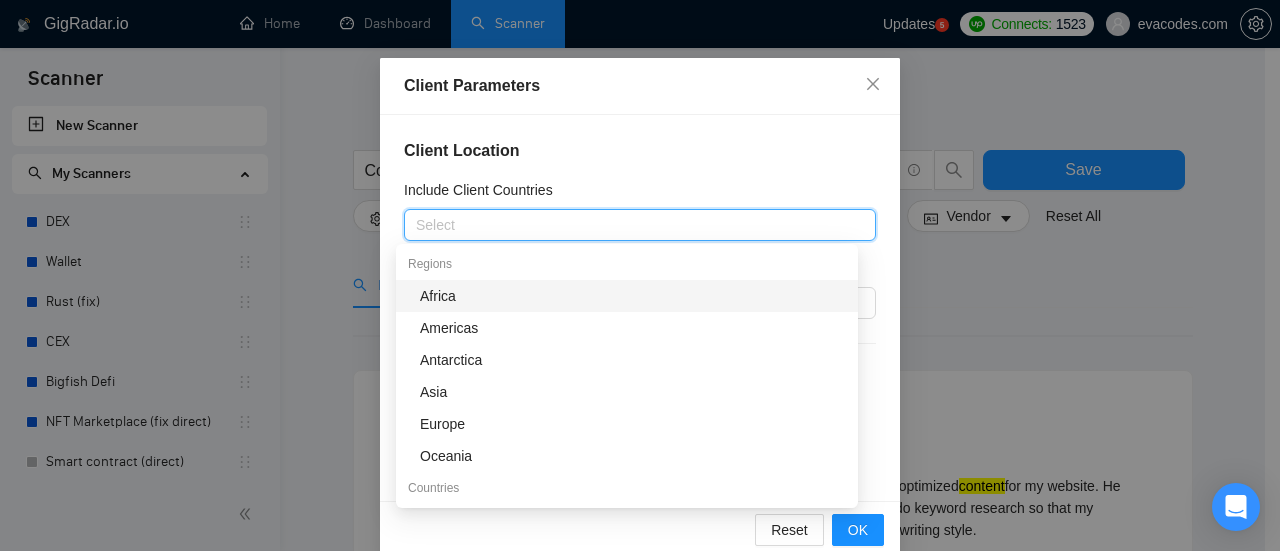 click on "Africa" at bounding box center (633, 296) 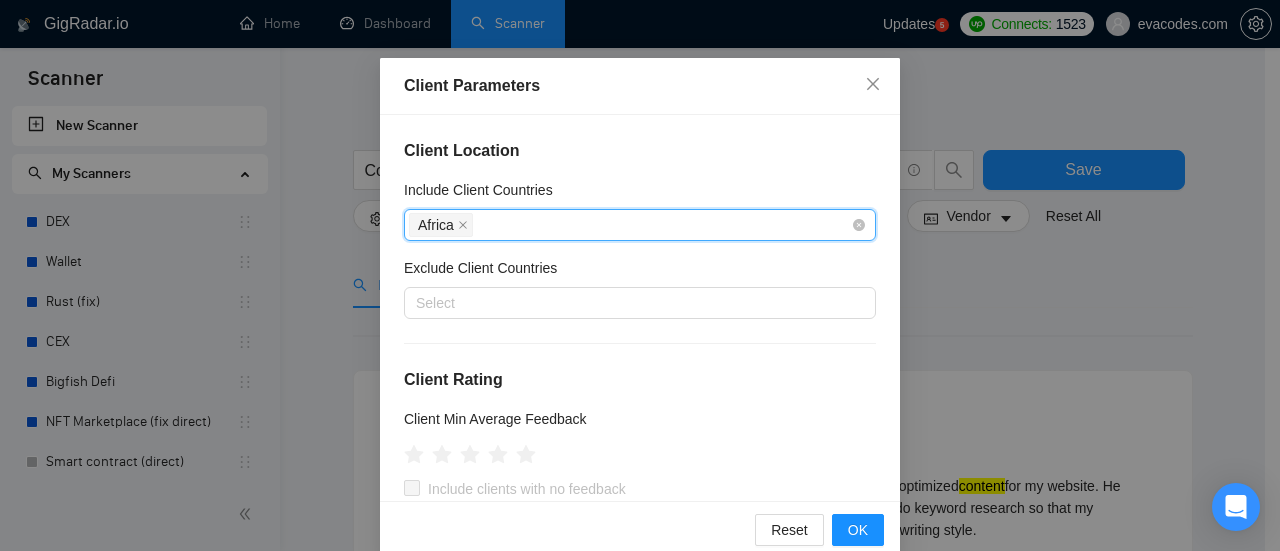 click on "Africa" at bounding box center (630, 225) 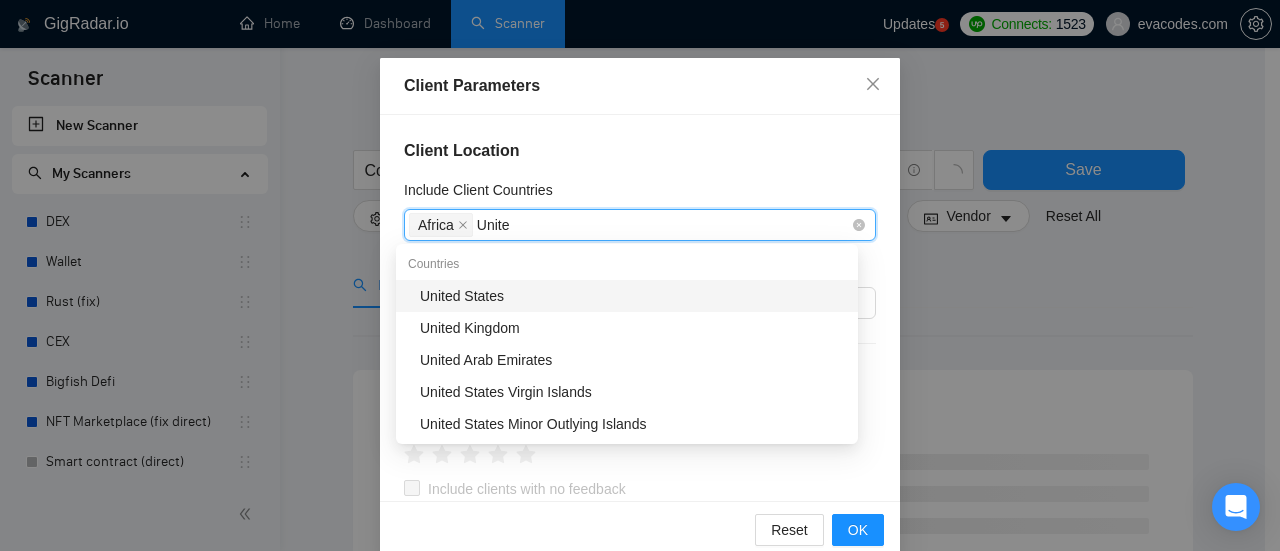 type on "United" 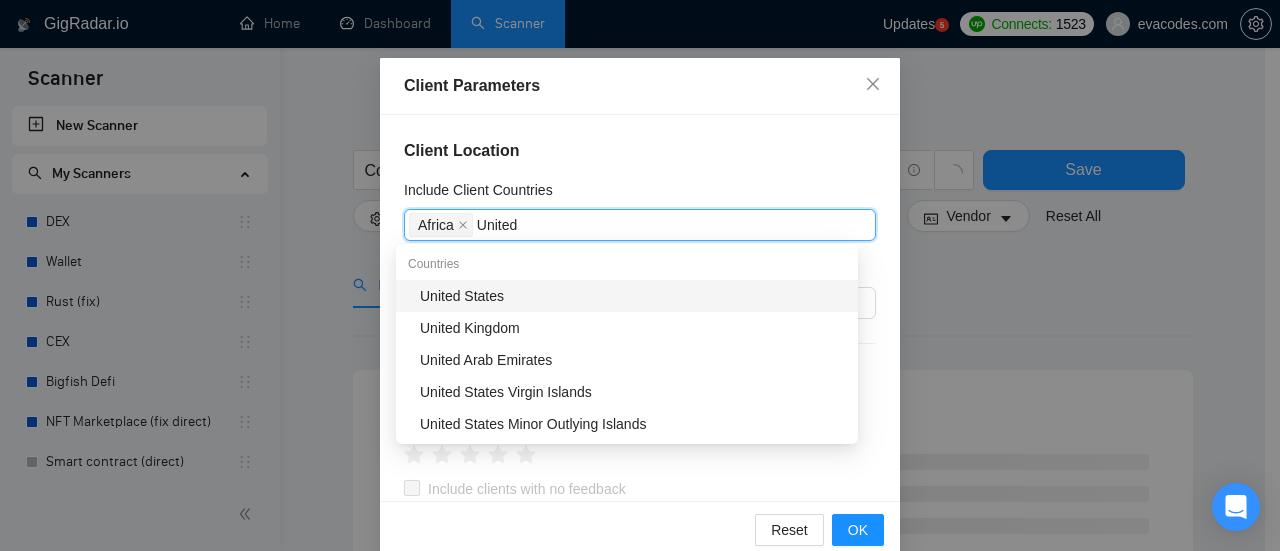 click on "United States" at bounding box center [633, 296] 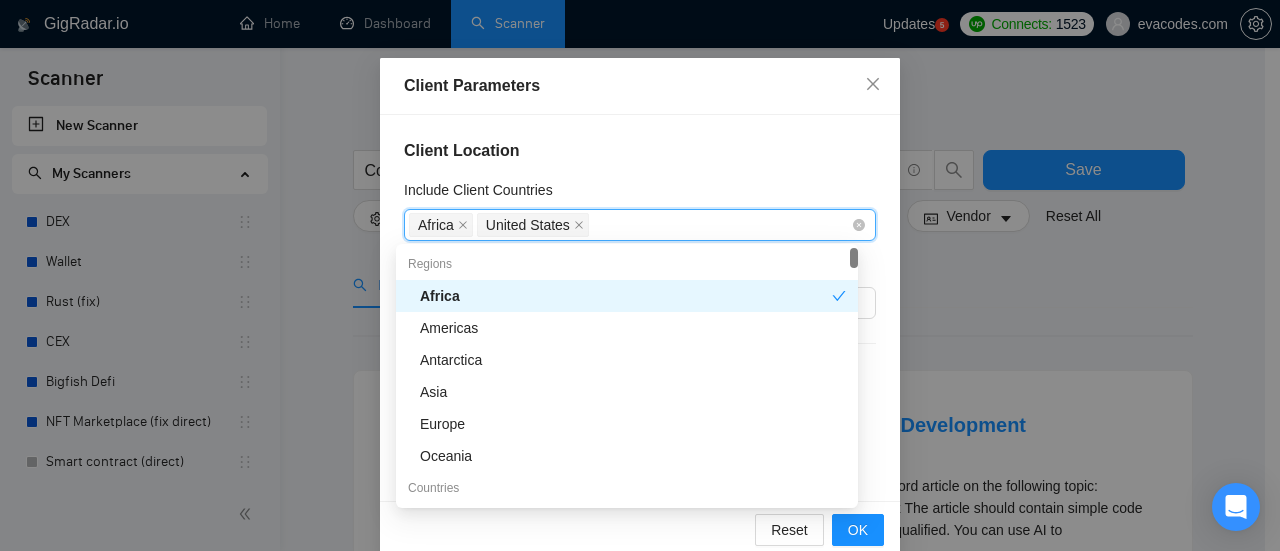 click on "Africa United States" at bounding box center (630, 225) 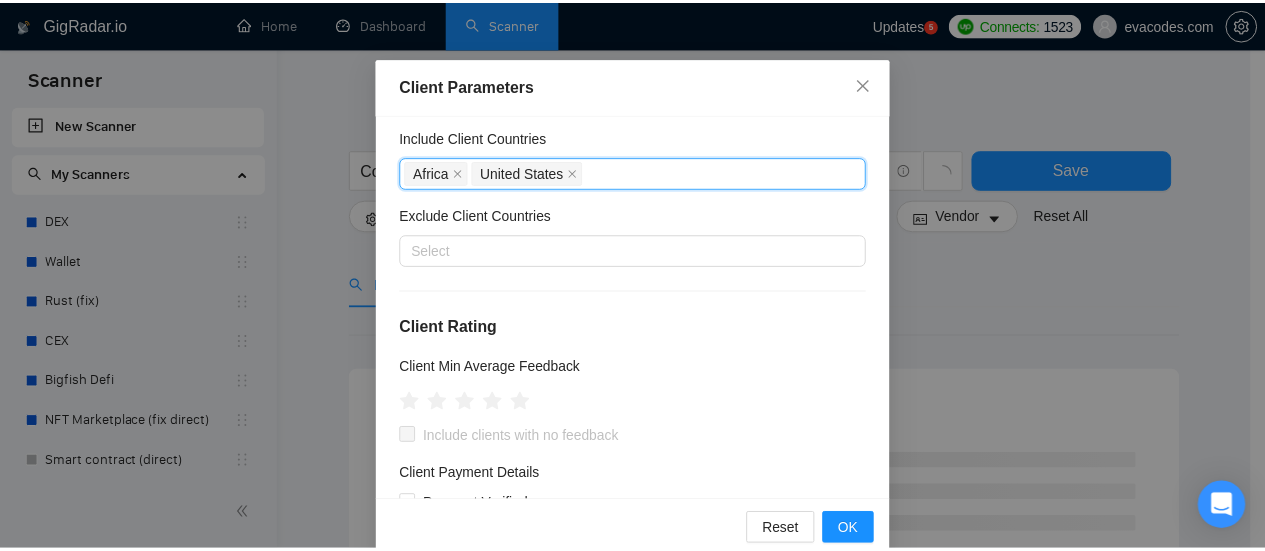 scroll, scrollTop: 0, scrollLeft: 0, axis: both 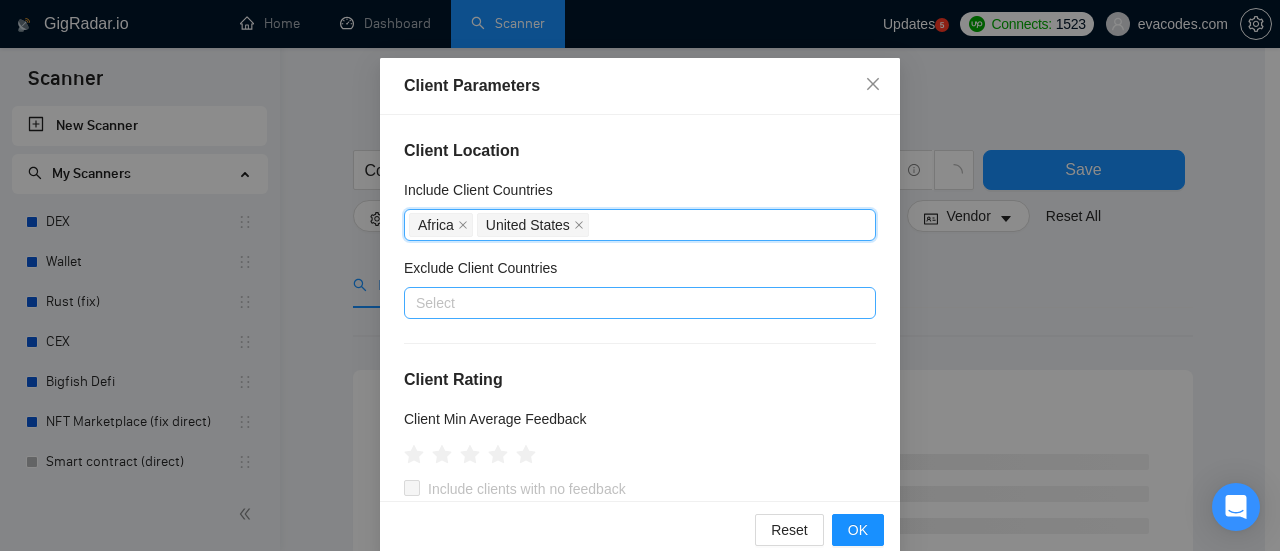 click at bounding box center [630, 303] 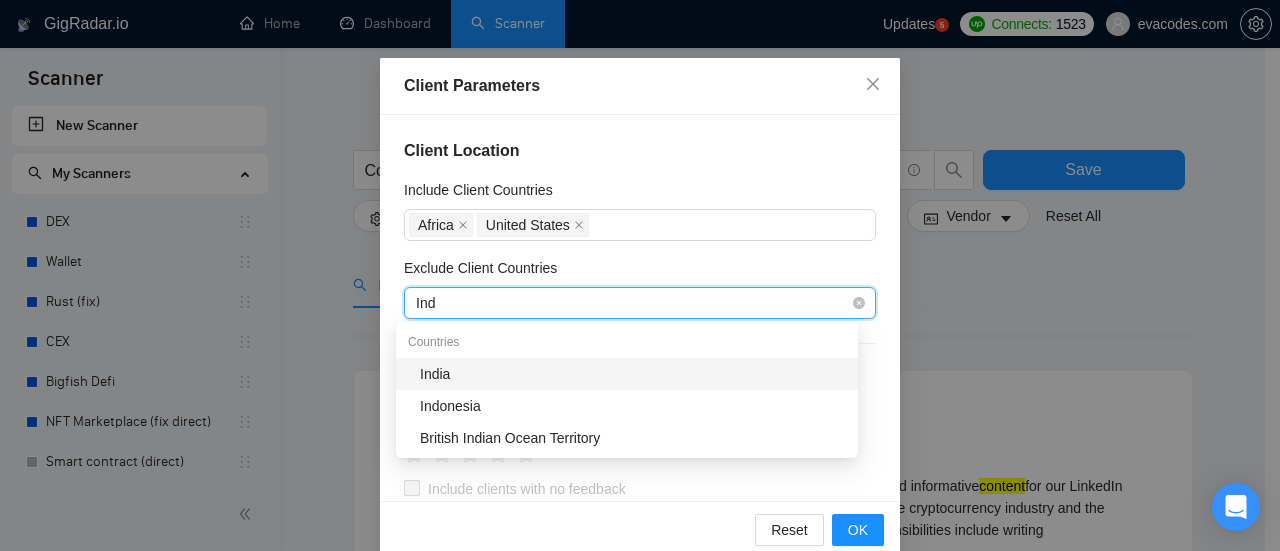 type on "Indi" 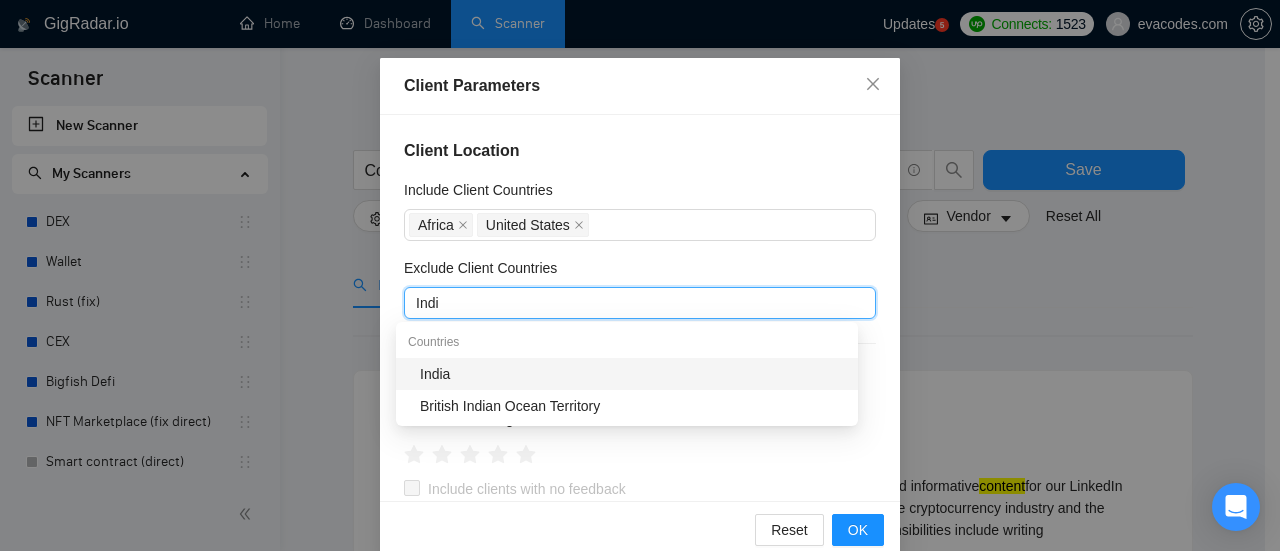 click on "India" at bounding box center [633, 374] 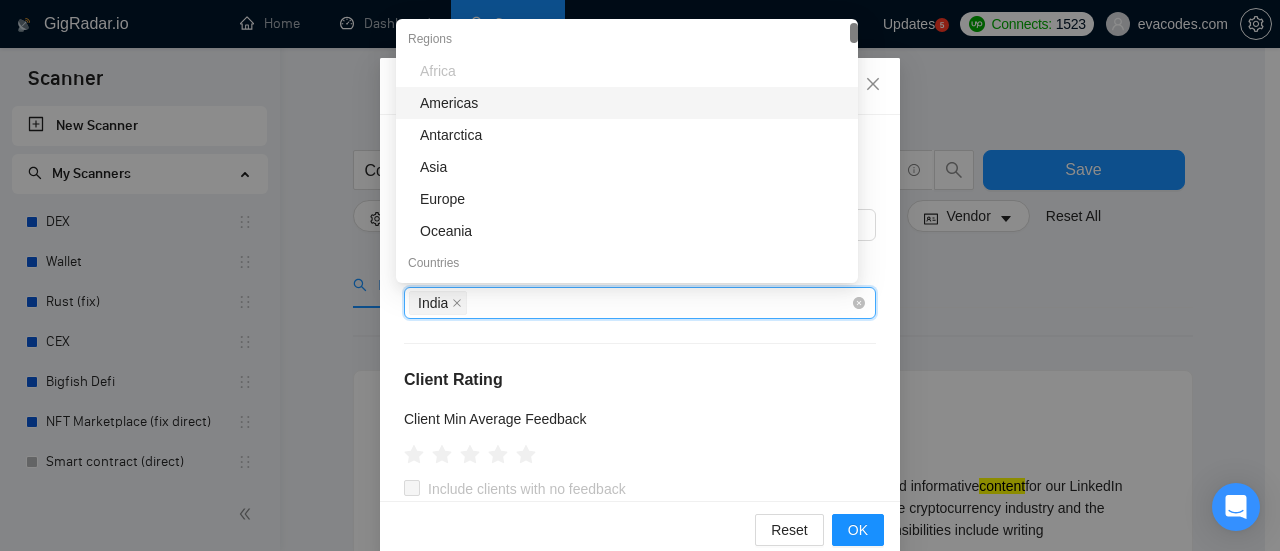 click on "India" at bounding box center [630, 303] 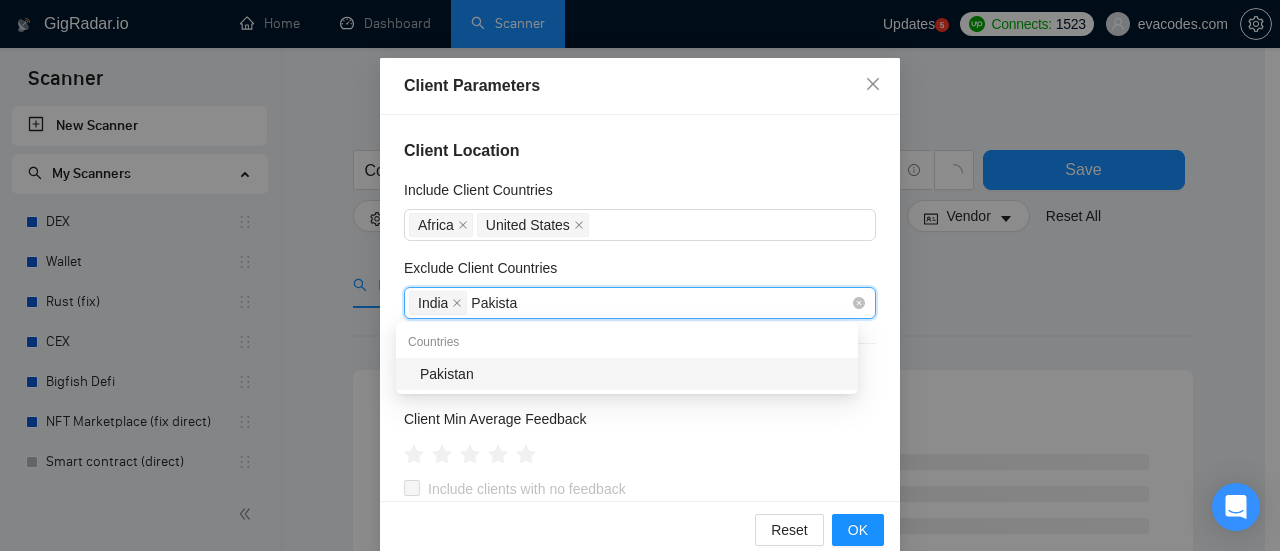 type on "Pakistan" 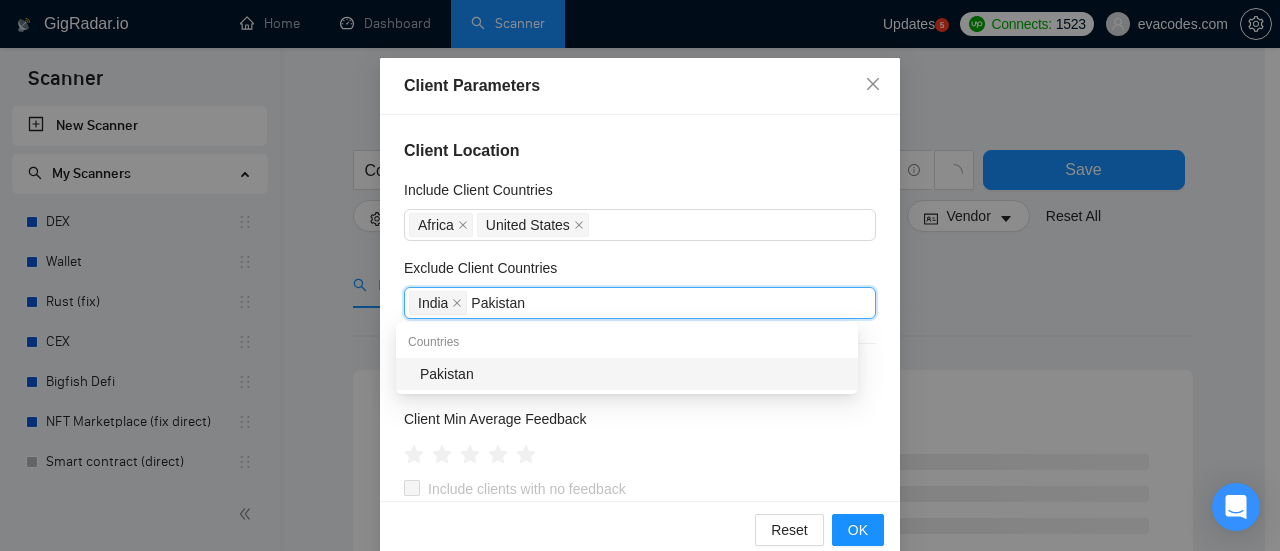 click on "Pakistan" at bounding box center [627, 374] 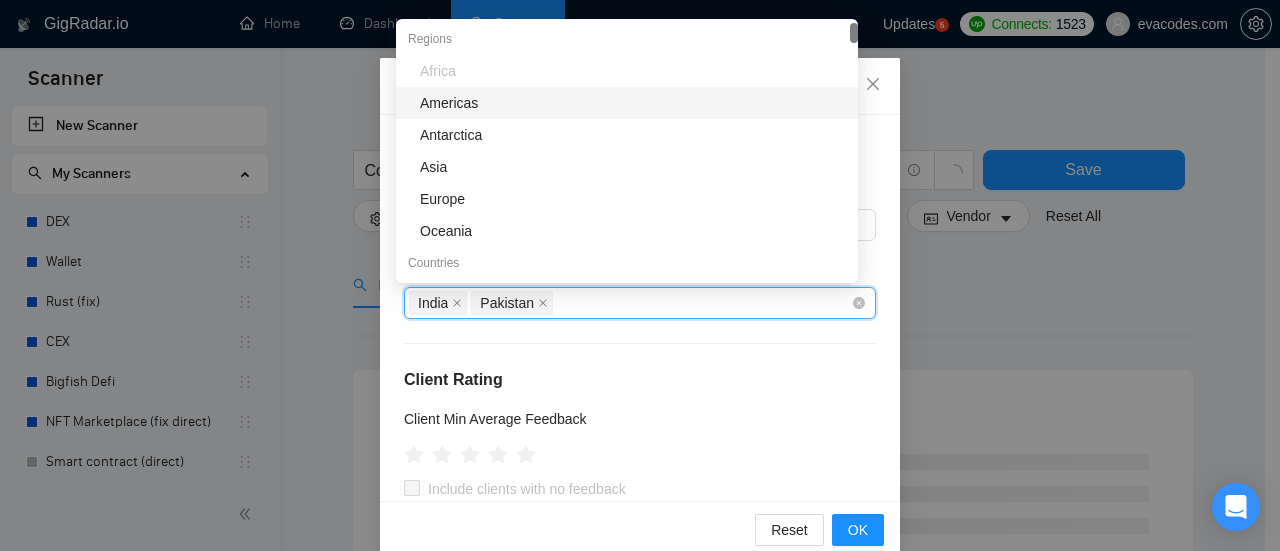 click on "Client Location Include Client Countries Africa United States   Exclude Client Countries India Pakistan   Client Rating Client Min Average Feedback Include clients with no feedback Client Payment Details Payment Verified Hire Rate Stats   Client Total Spent $ Min - $ Max Client Hire Rate New   Any hire rate   Avg Hourly Rate Paid New $ Min - $ Max Include Clients without Sufficient History Client Profile Client Industry New   Any industry Client Company Size   Any company size Enterprise Clients New   Any clients" at bounding box center (640, 308) 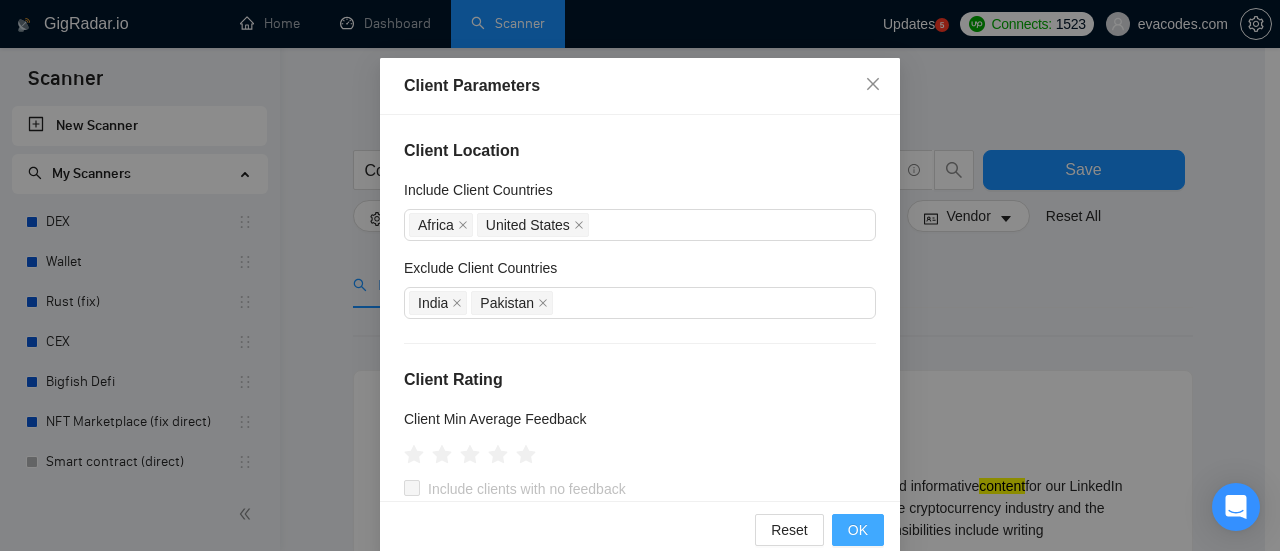 click on "OK" at bounding box center (858, 530) 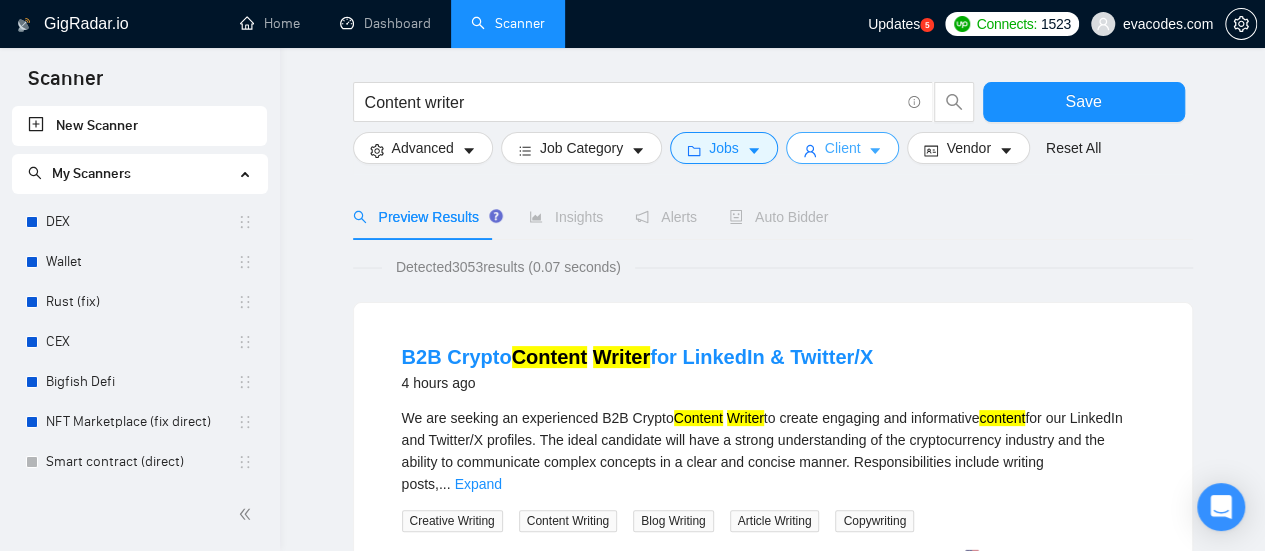 scroll, scrollTop: 0, scrollLeft: 0, axis: both 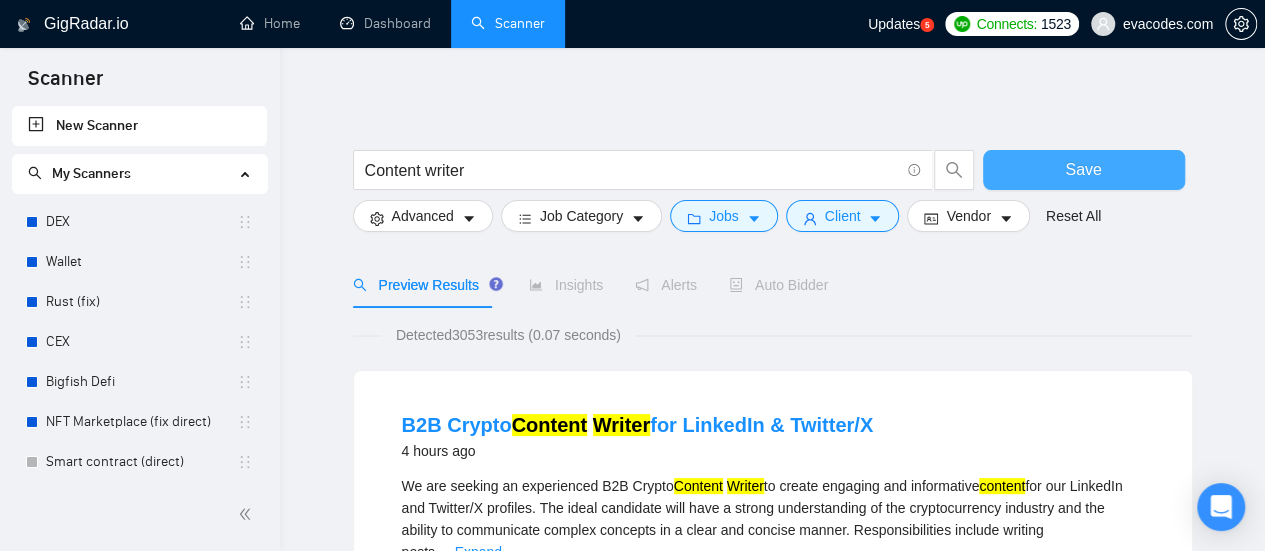 click on "Save" at bounding box center [1084, 170] 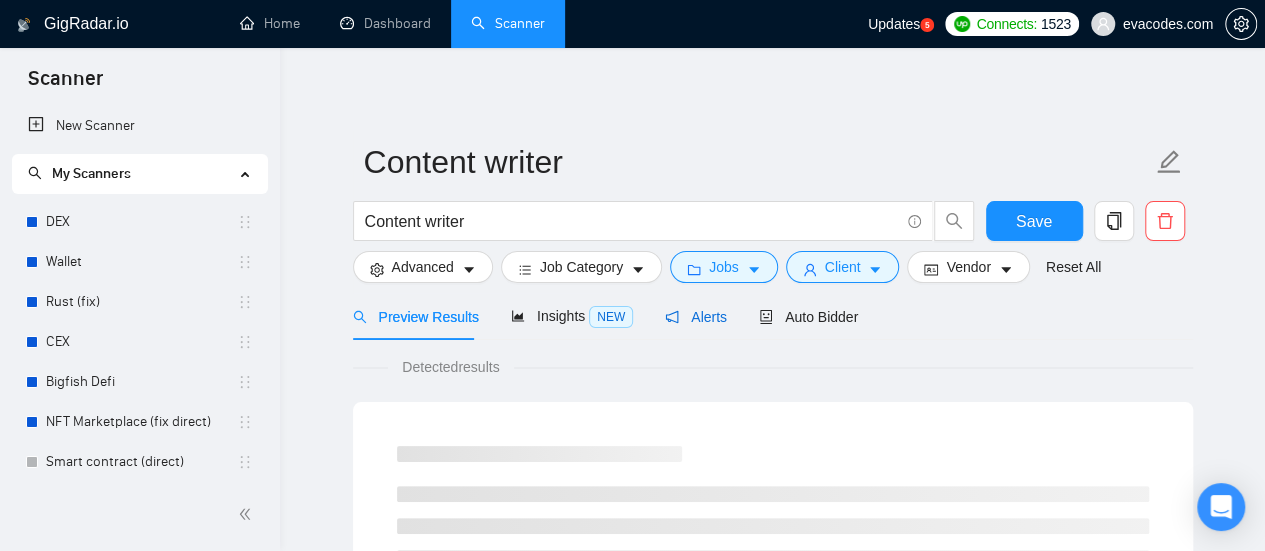 click on "Alerts" at bounding box center [696, 317] 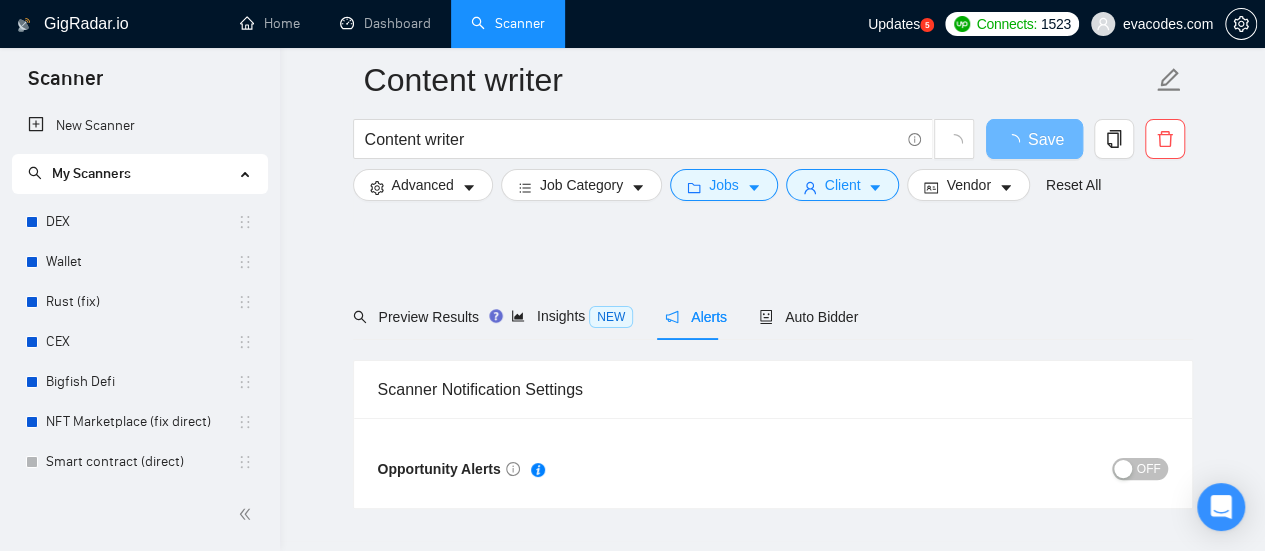 scroll, scrollTop: 100, scrollLeft: 0, axis: vertical 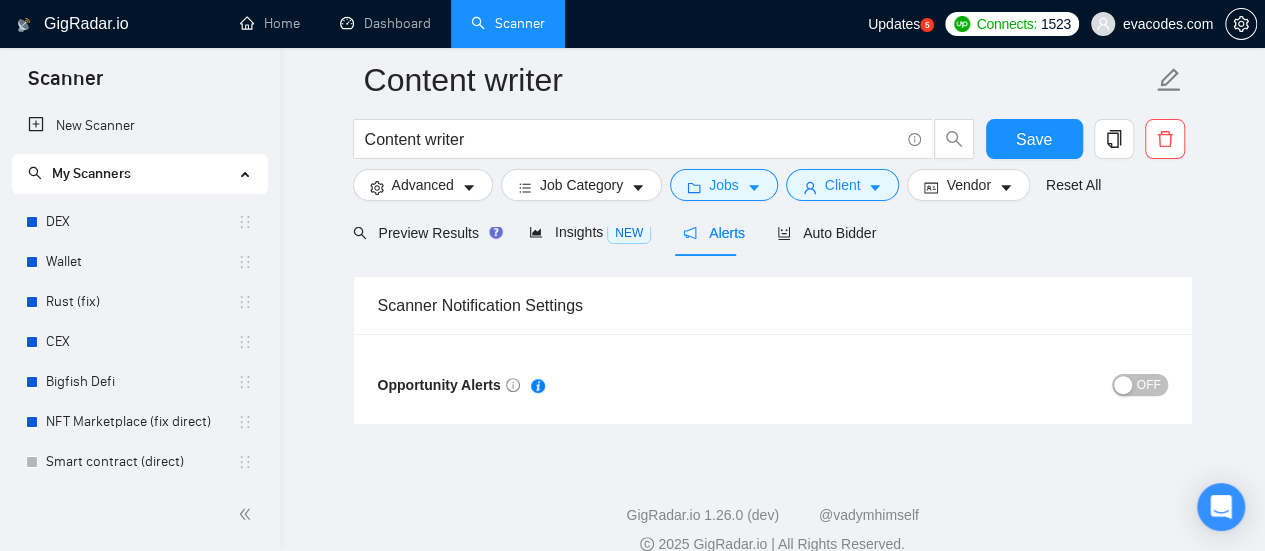 click on "OFF" at bounding box center [1149, 385] 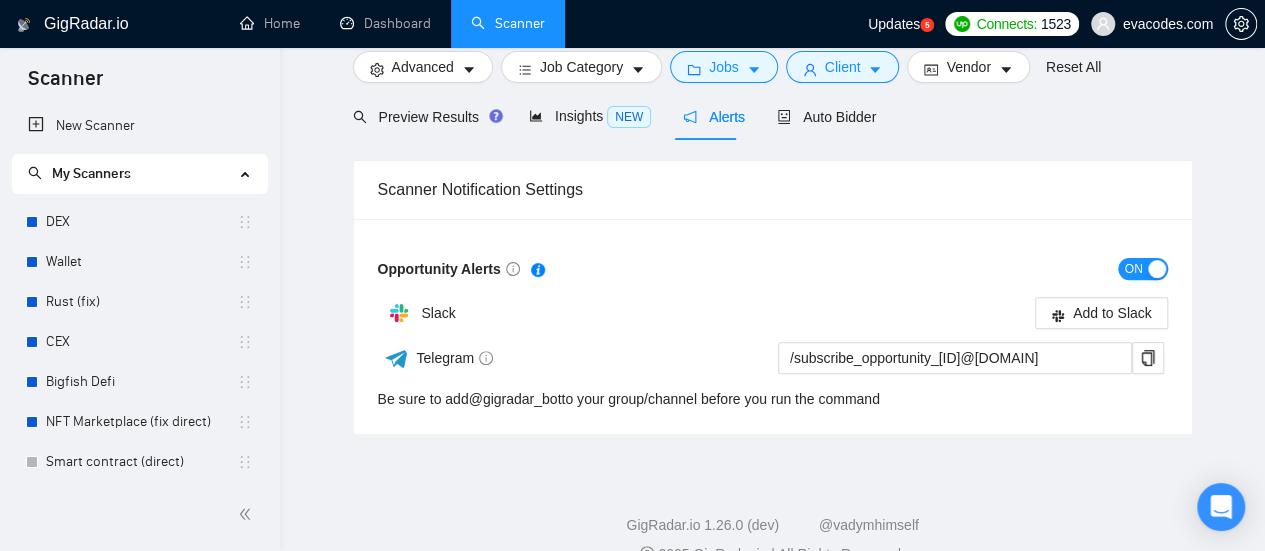 scroll, scrollTop: 0, scrollLeft: 0, axis: both 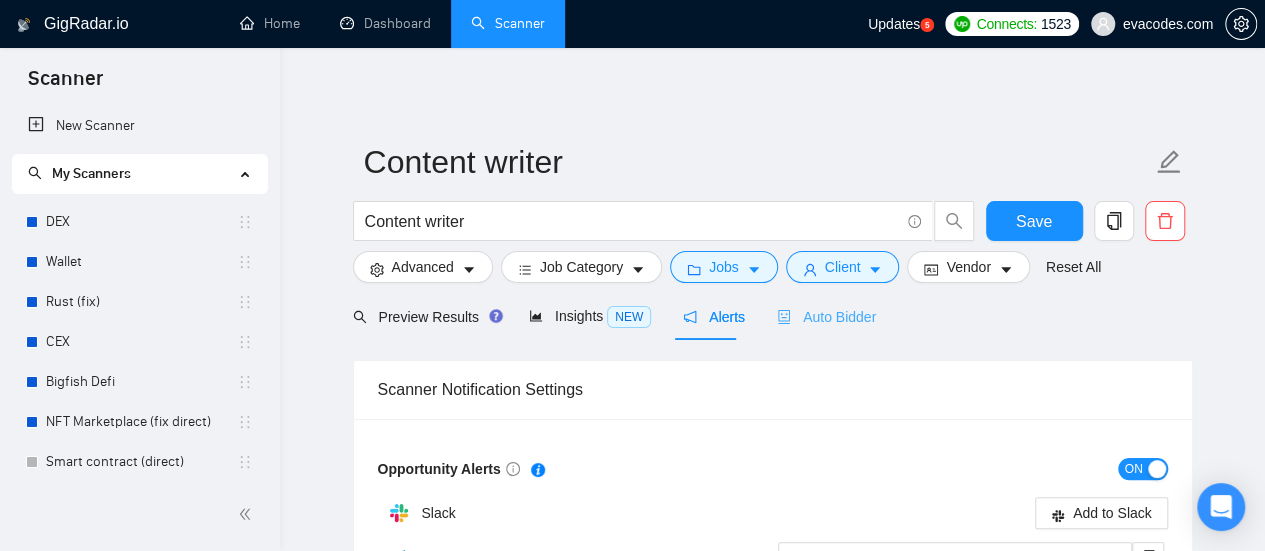click on "Auto Bidder" at bounding box center [826, 316] 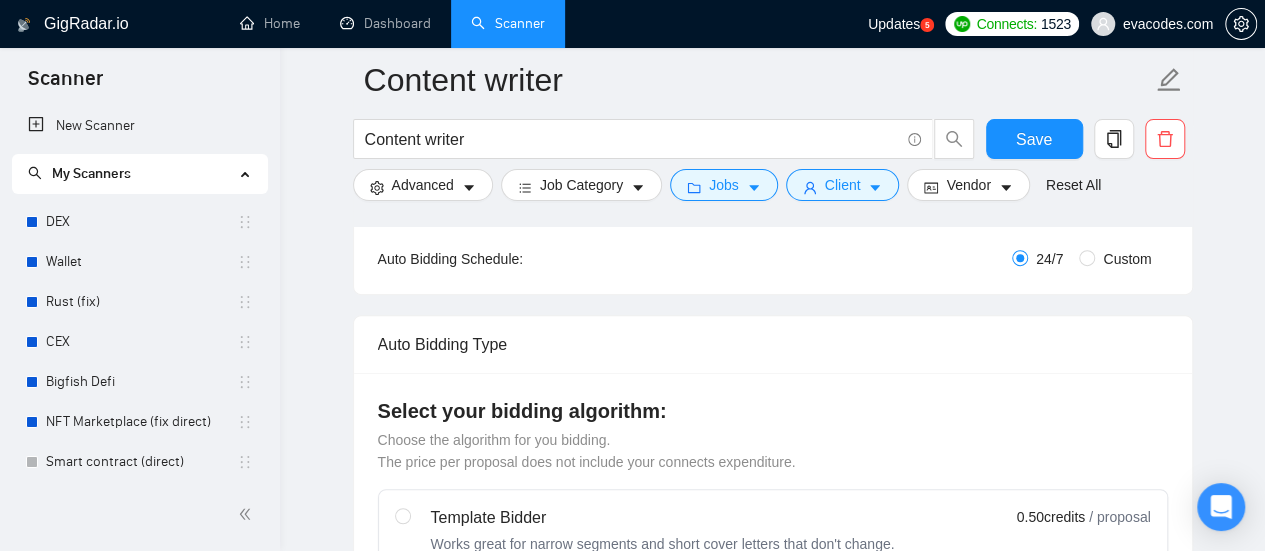 type 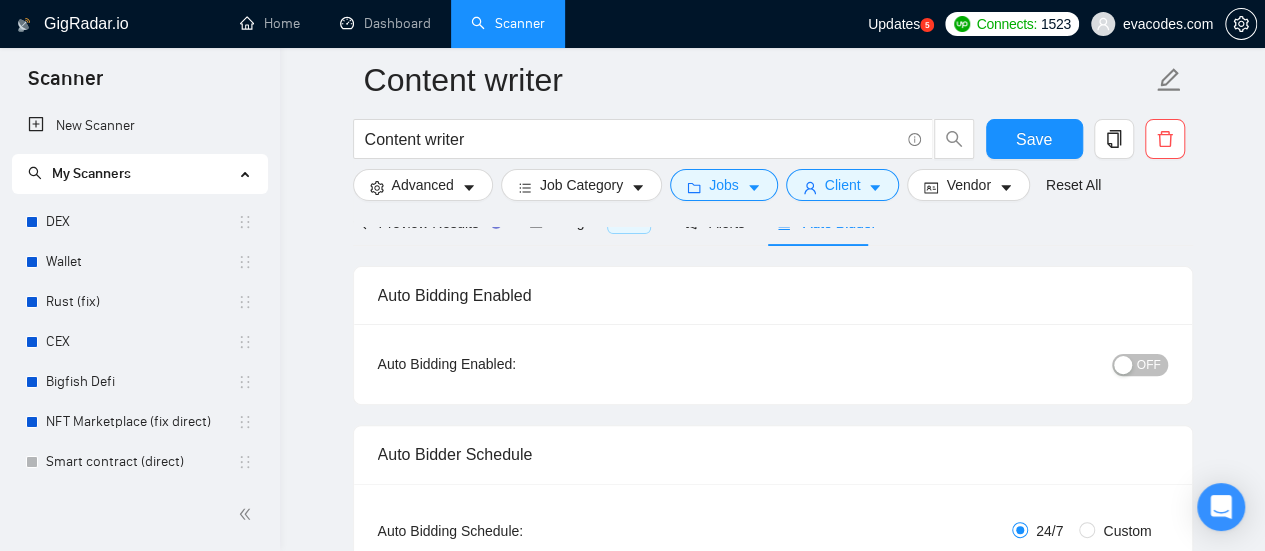 scroll, scrollTop: 100, scrollLeft: 0, axis: vertical 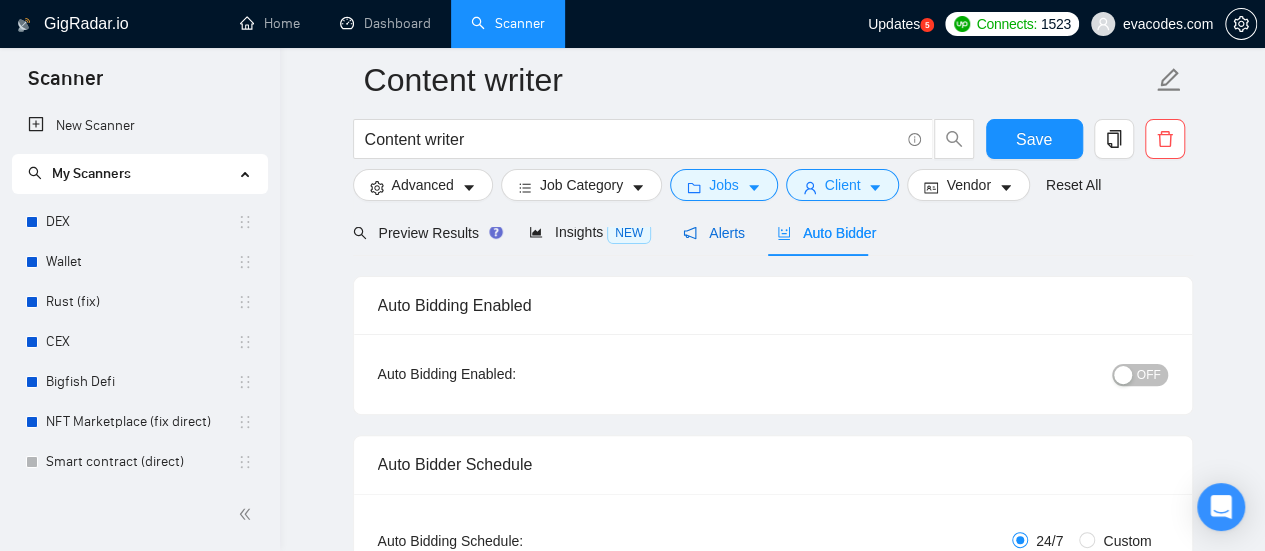 click on "Alerts" at bounding box center [714, 233] 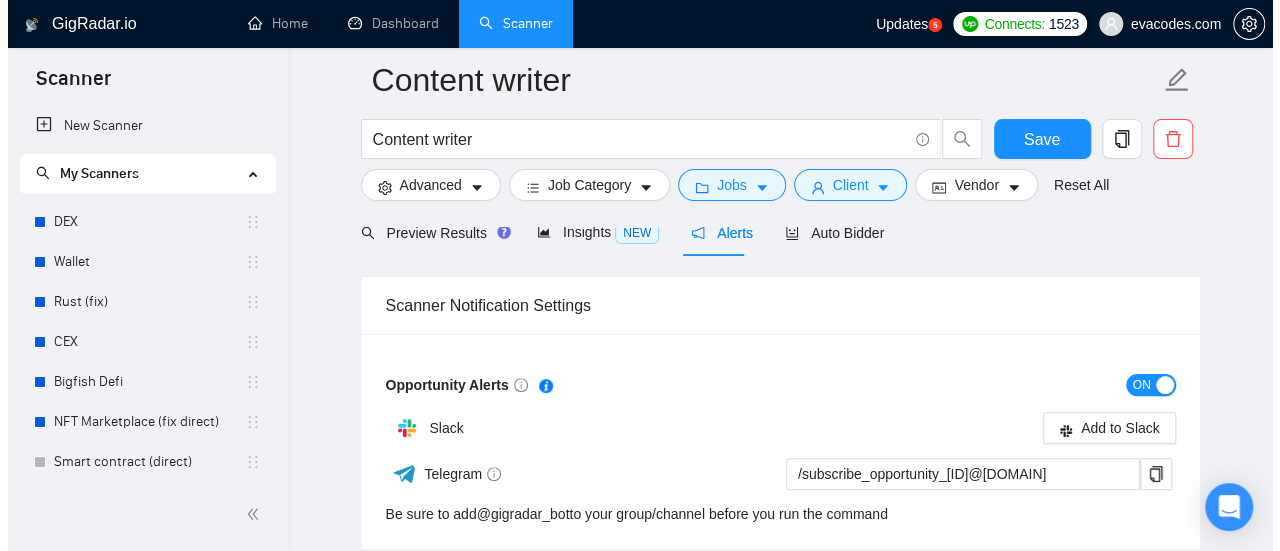 scroll, scrollTop: 200, scrollLeft: 0, axis: vertical 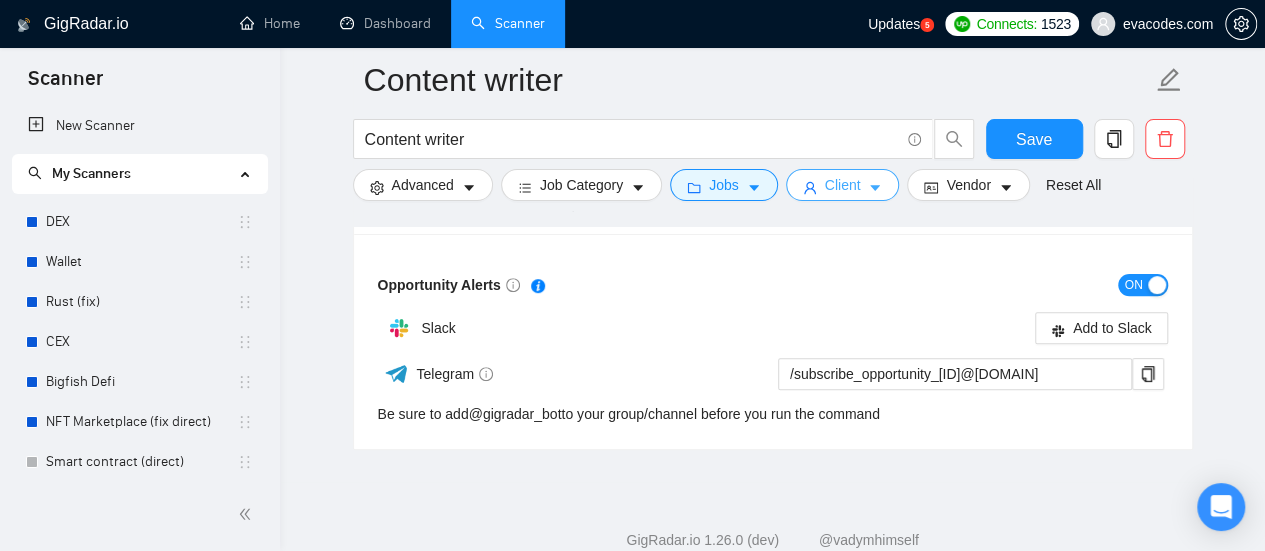 click on "Client" at bounding box center (843, 185) 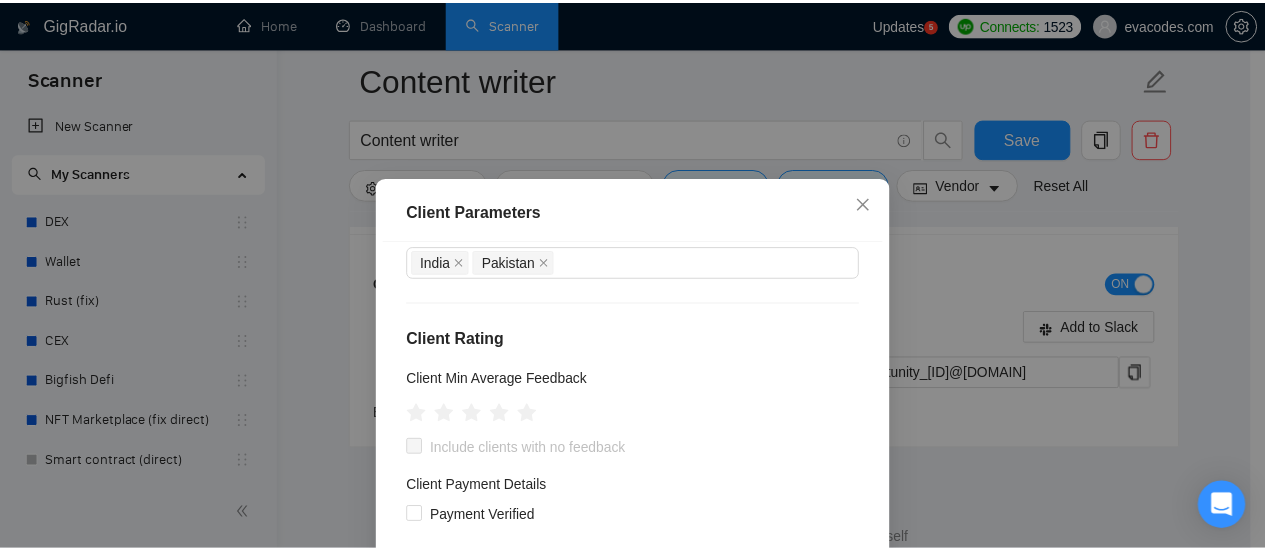 scroll, scrollTop: 100, scrollLeft: 0, axis: vertical 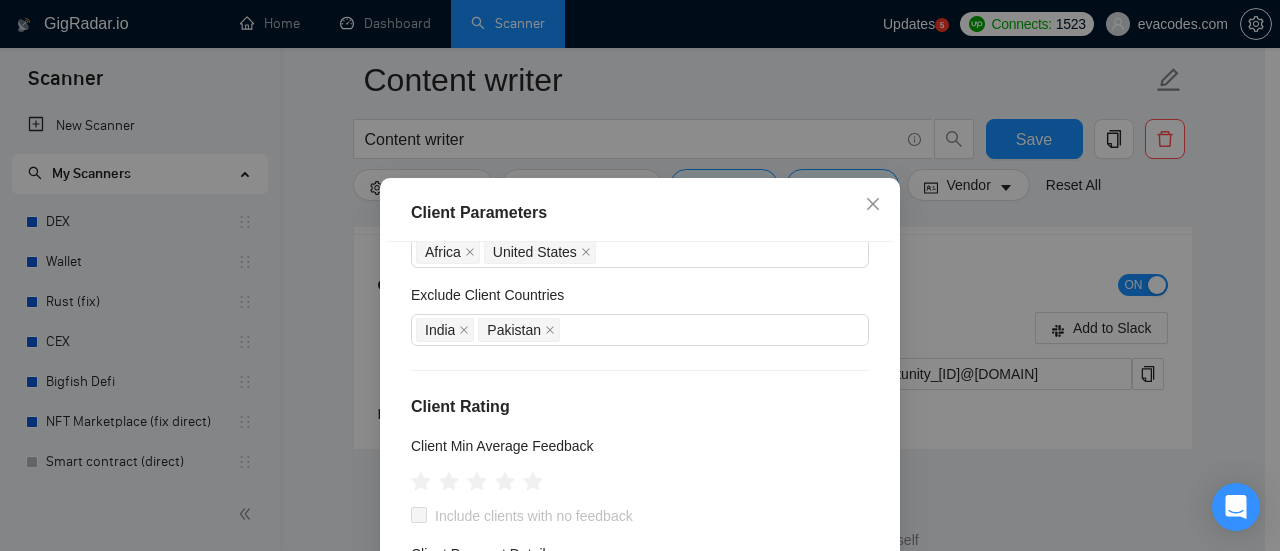 click on "Client Parameters Client Location Include Client Countries Africa [STATE]   Exclude Client Countries India Pakistan   Client Rating Client Min Average Feedback Include clients with no feedback Client Payment Details Payment Verified Hire Rate Stats   Client Total Spent $ Min - $ Max Client Hire Rate New   Any hire rate   Avg Hourly Rate Paid New $ Min - $ Max Include Clients without Sufficient History Client Profile Client Industry New   Any industry Client Company Size   Any company size Enterprise Clients New   Any clients Reset OK" at bounding box center (640, 275) 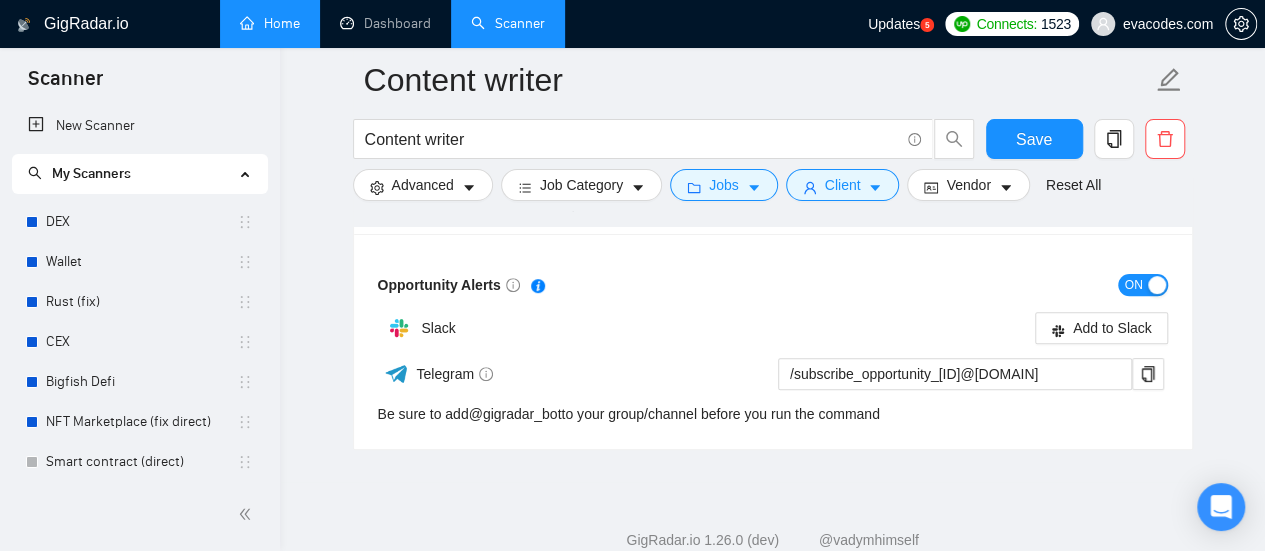 click on "Home" at bounding box center [270, 23] 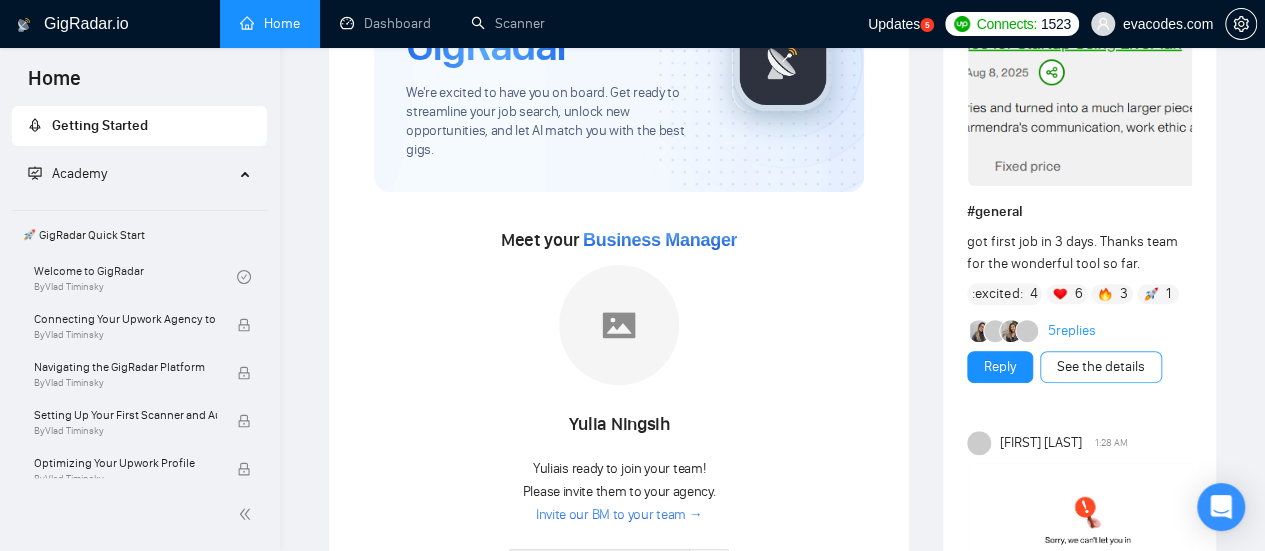 scroll, scrollTop: 200, scrollLeft: 0, axis: vertical 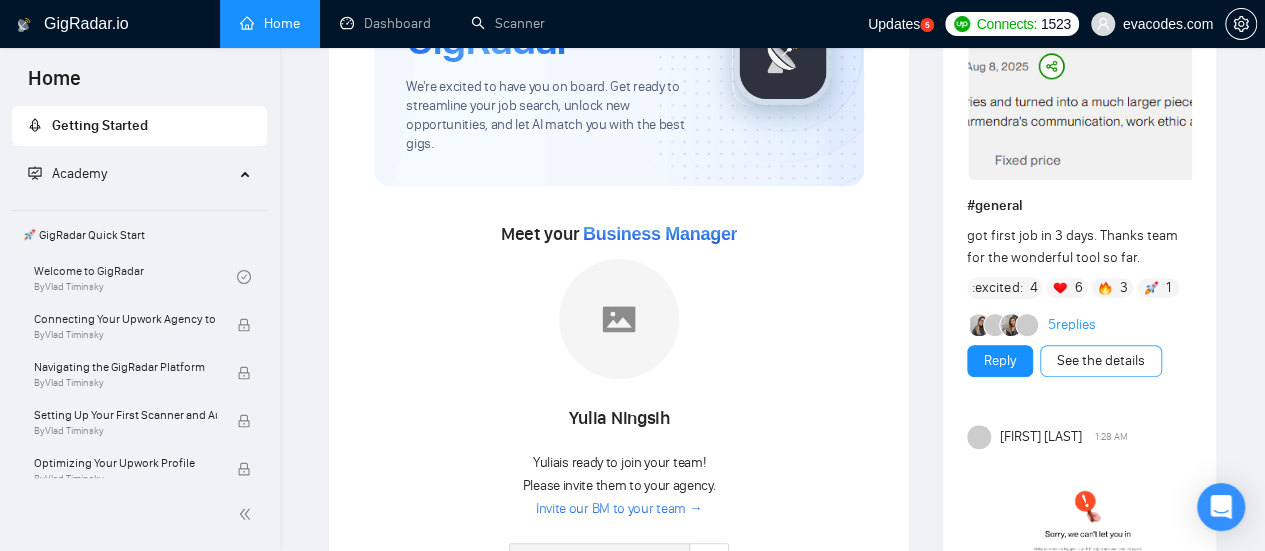 click on "See the details" at bounding box center (1101, 361) 